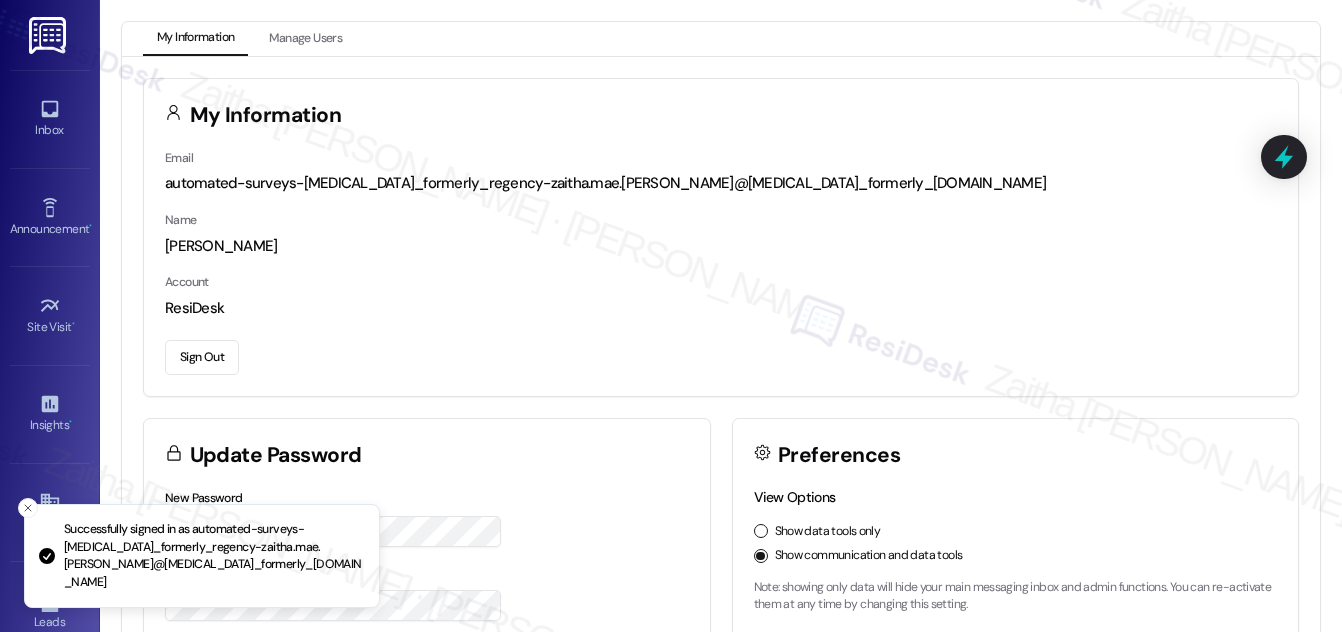 scroll, scrollTop: 0, scrollLeft: 0, axis: both 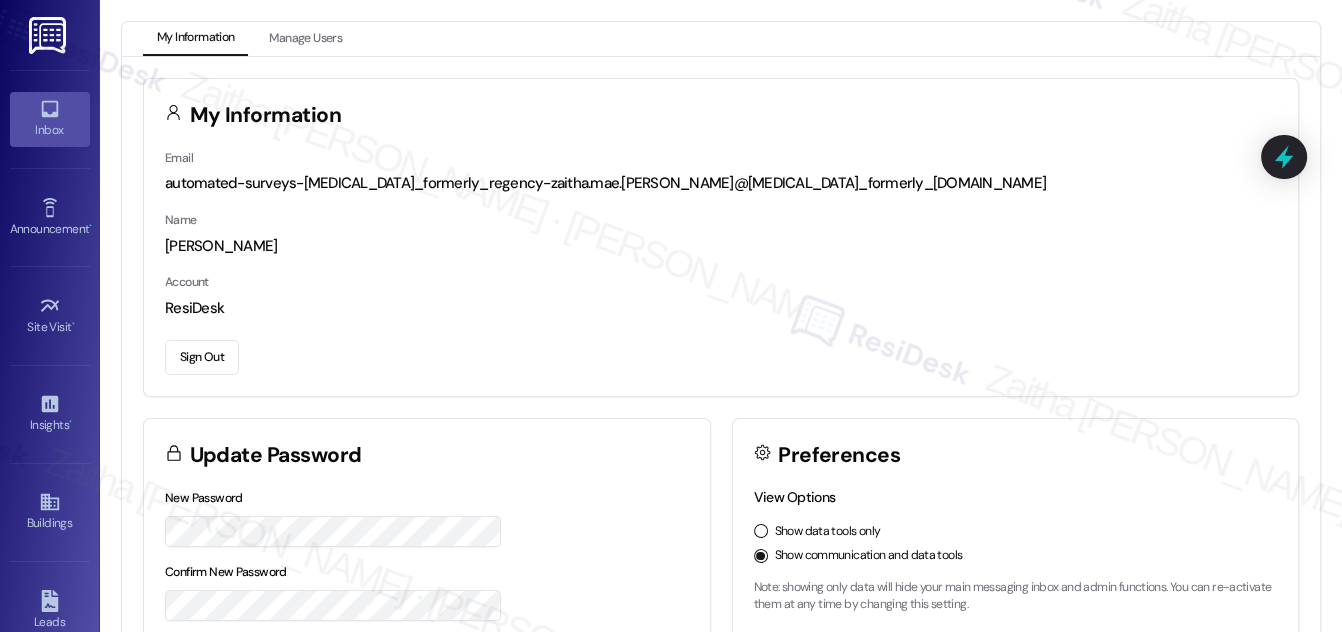 click 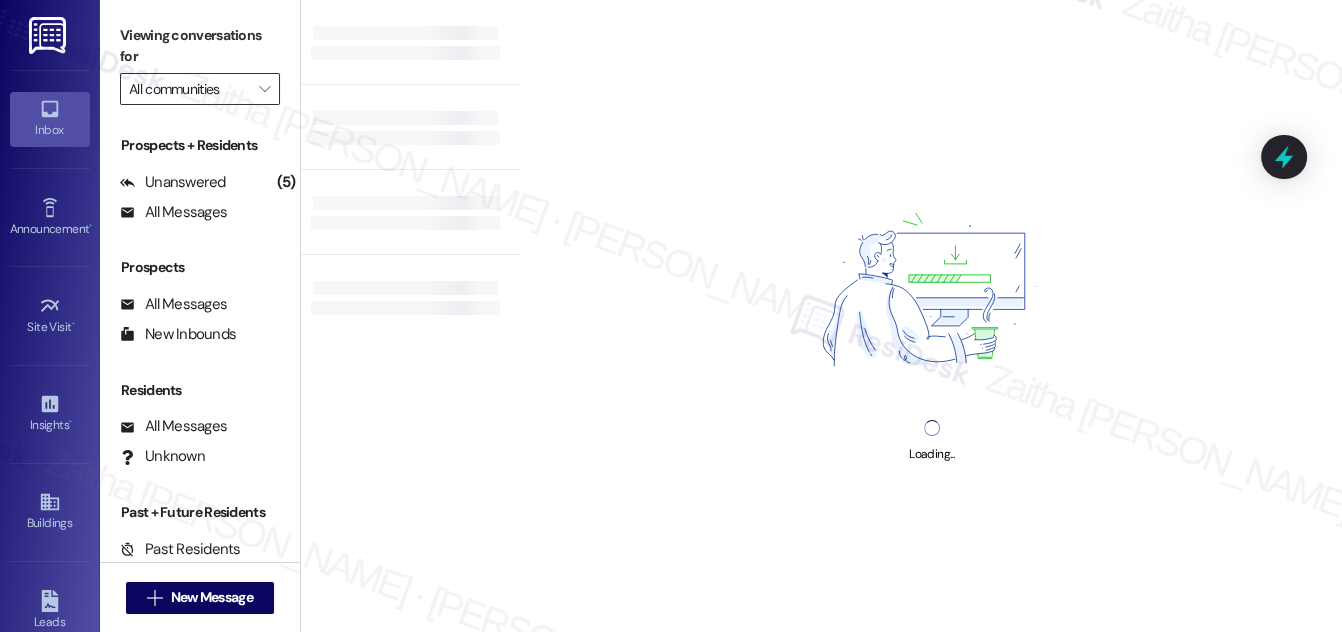 click on "All communities" at bounding box center (188, 89) 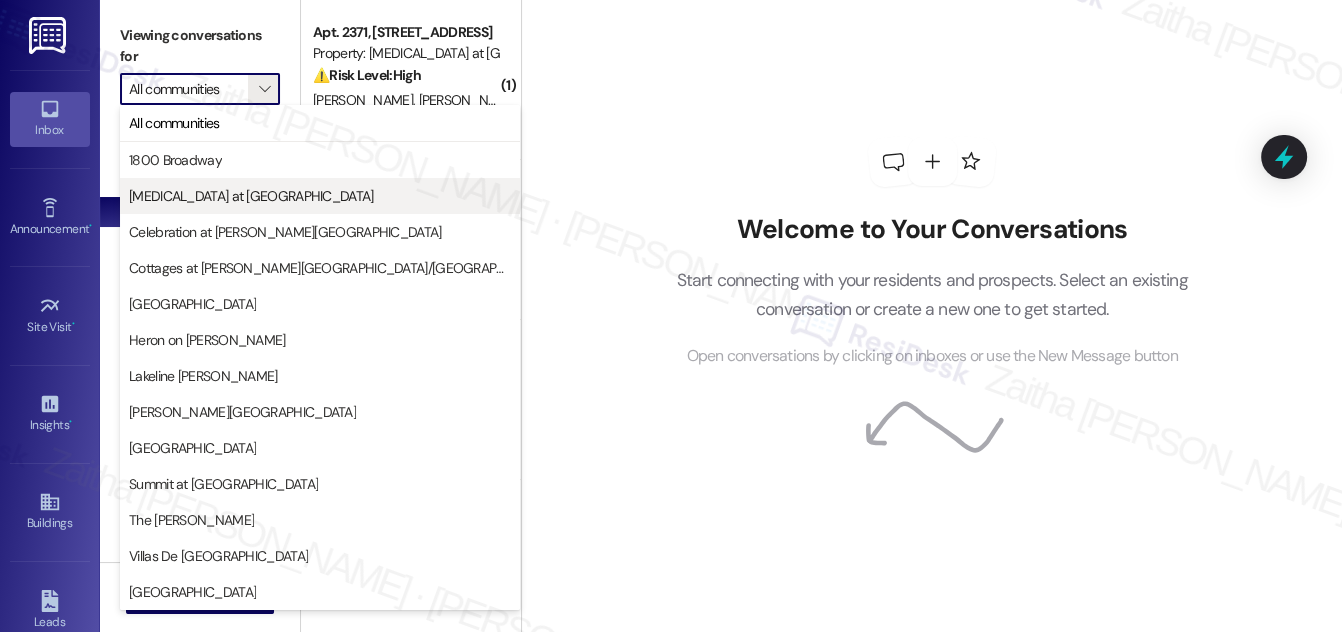 click on "[MEDICAL_DATA] at [GEOGRAPHIC_DATA]" at bounding box center (251, 196) 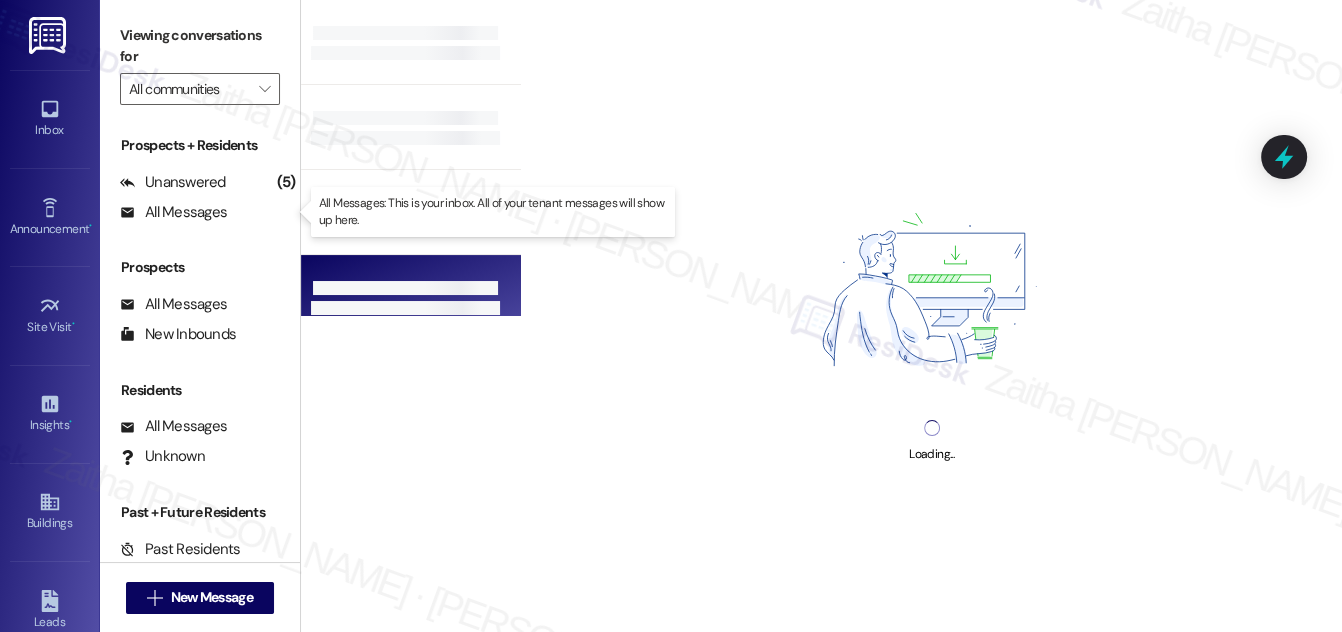 type on "[MEDICAL_DATA] at [GEOGRAPHIC_DATA]" 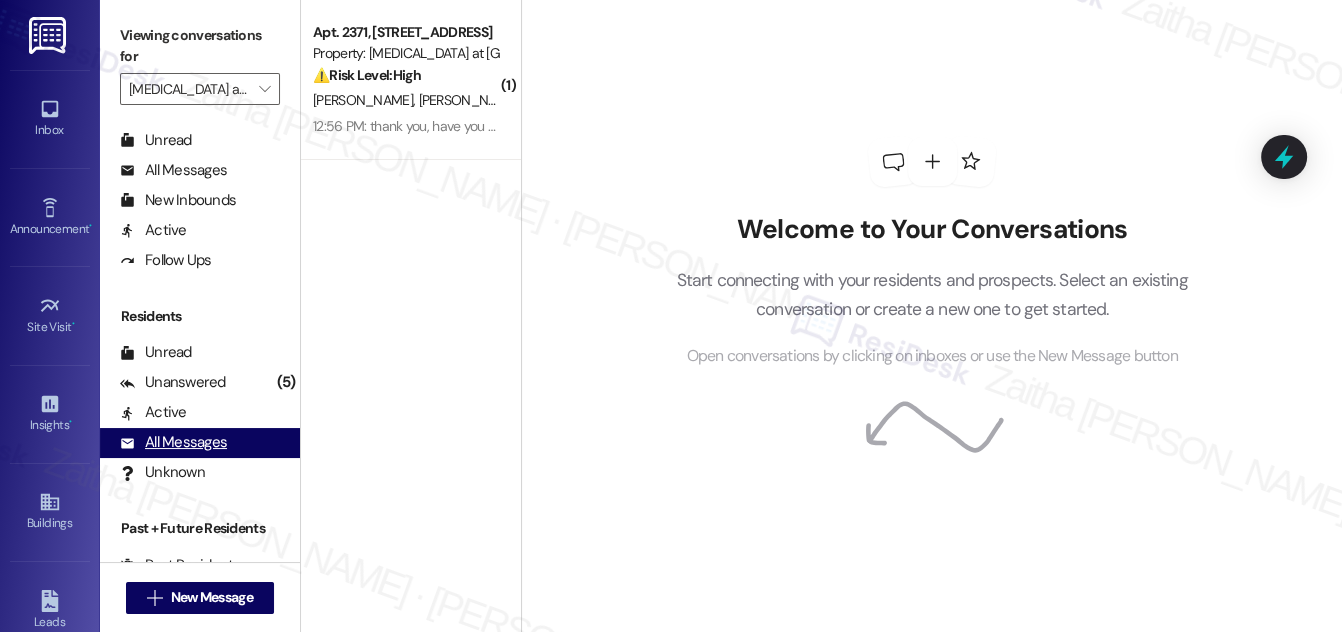 scroll, scrollTop: 384, scrollLeft: 0, axis: vertical 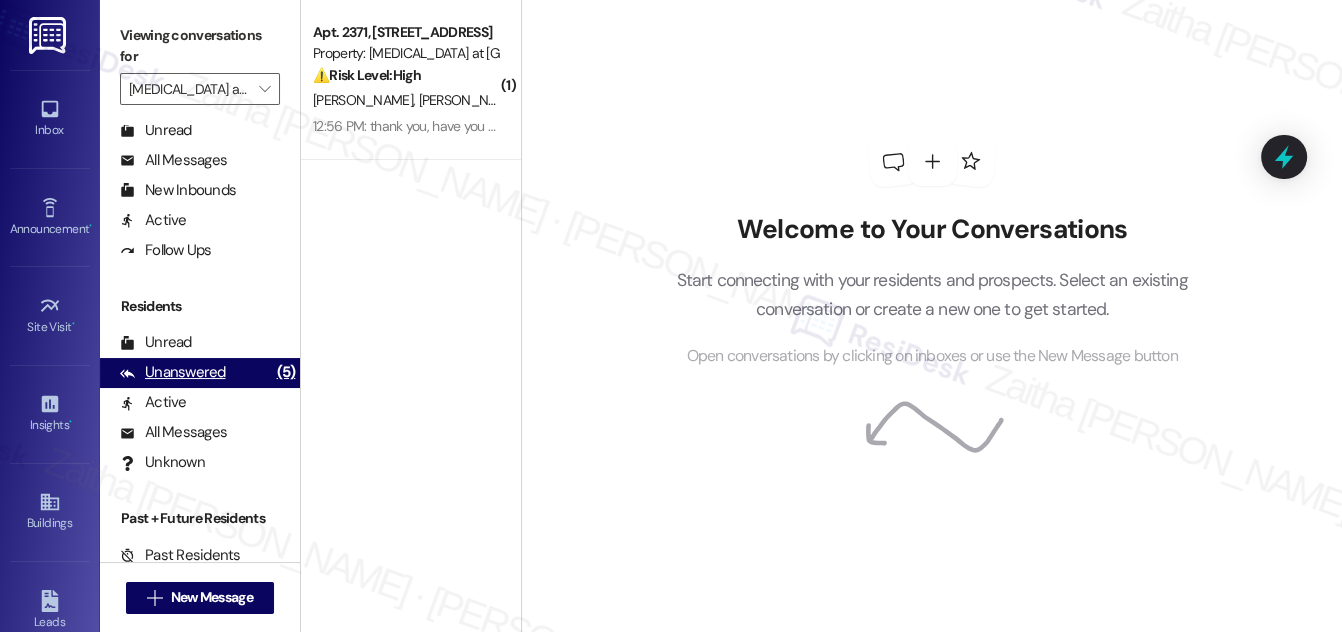 click on "Unanswered" at bounding box center [173, 372] 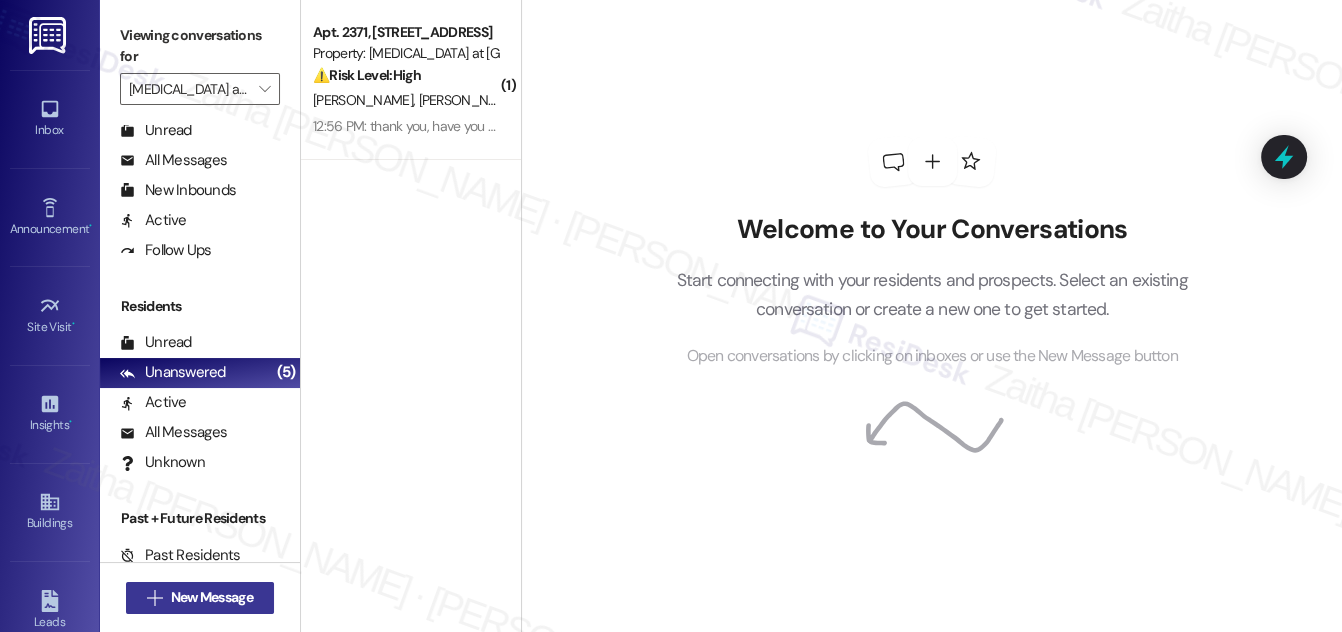 click on "New Message" at bounding box center (212, 597) 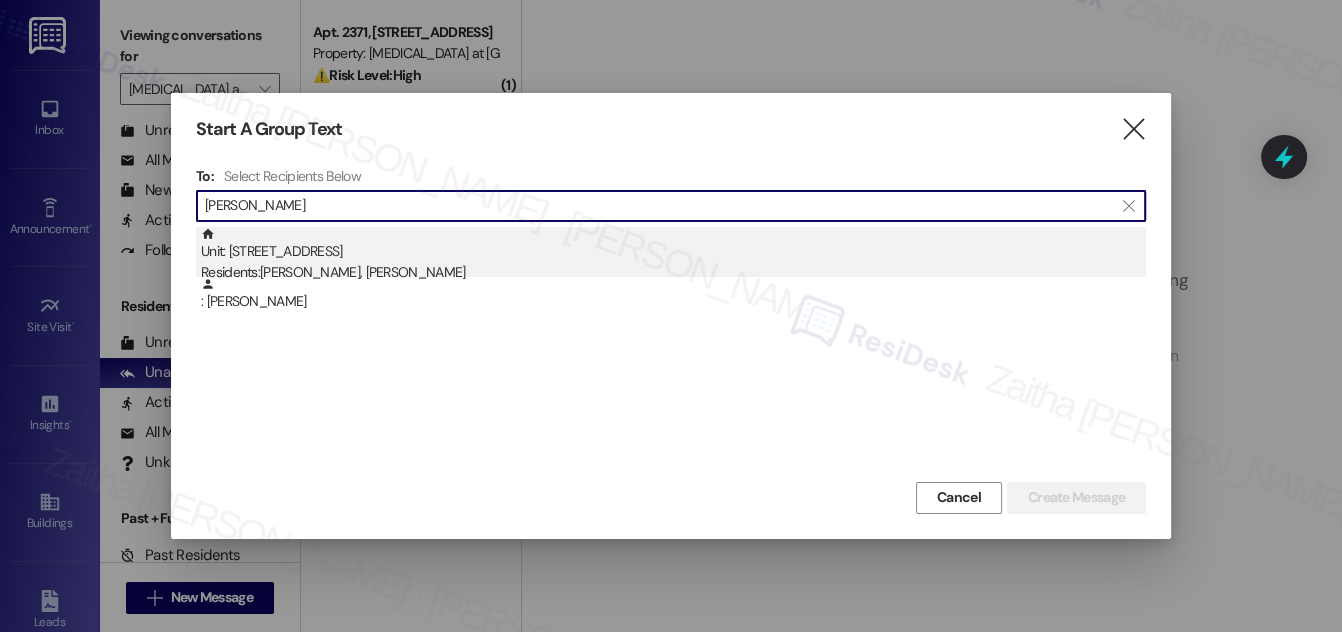 type on "[PERSON_NAME]" 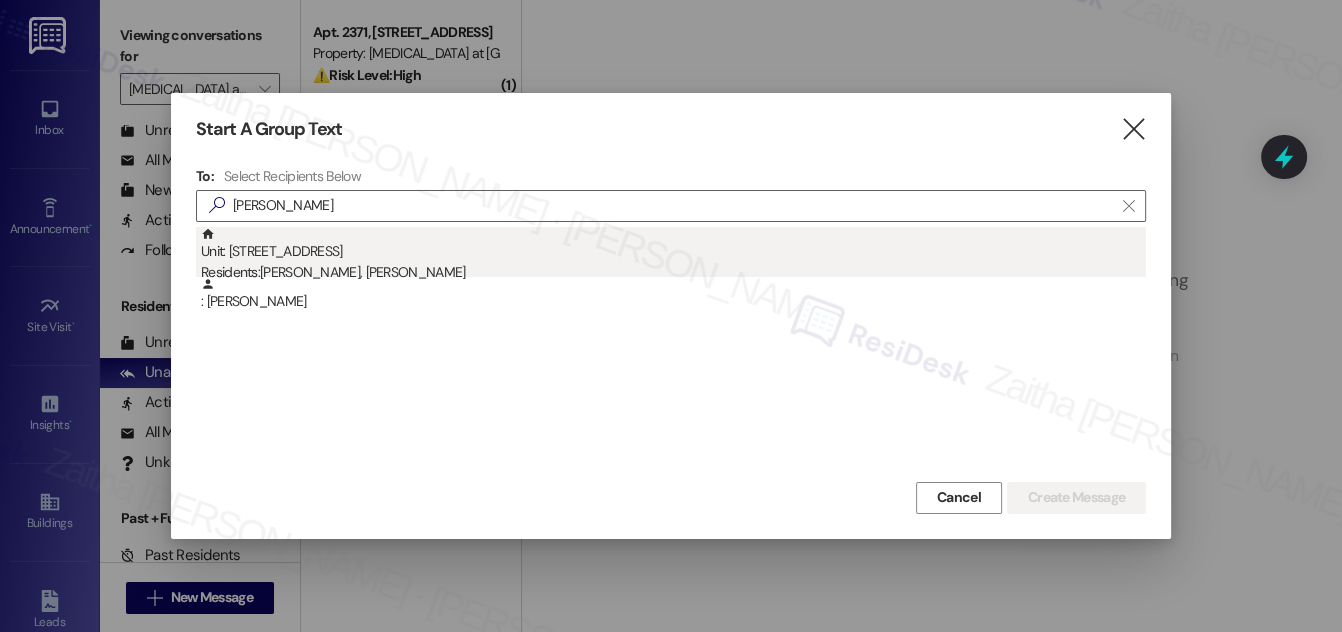 click on "Unit: [STREET_ADDRESS] Residents:  [PERSON_NAME], [PERSON_NAME]" at bounding box center (673, 255) 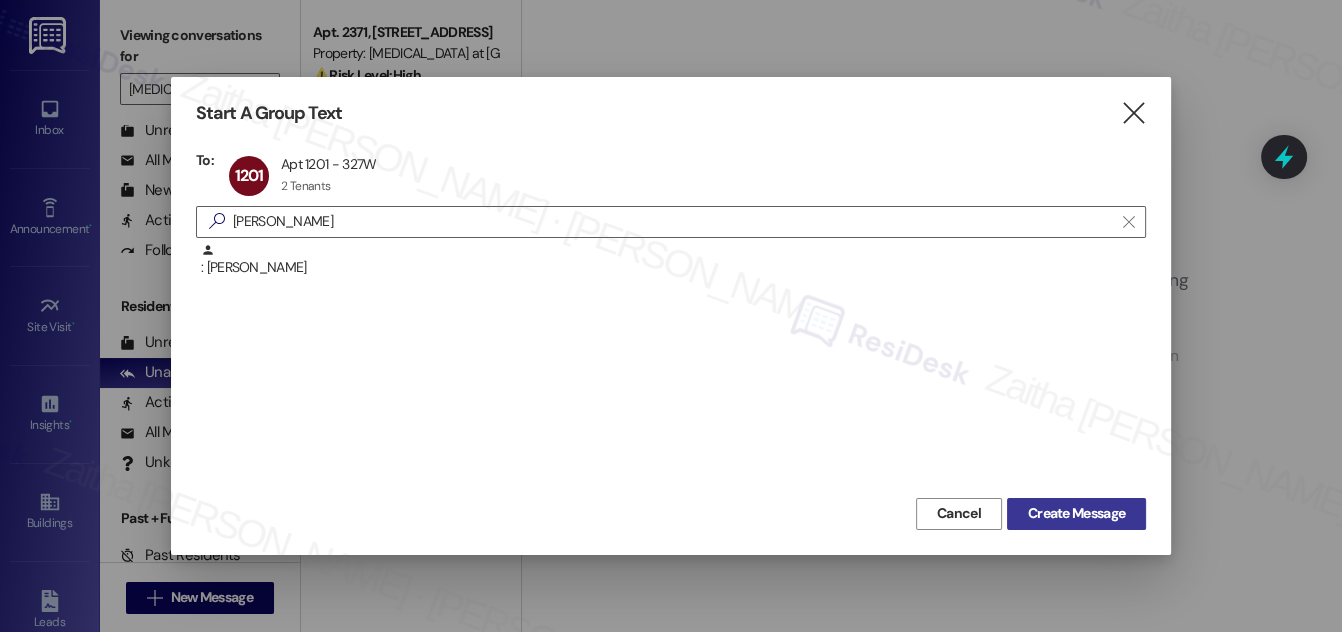 click on "Create Message" at bounding box center [1076, 514] 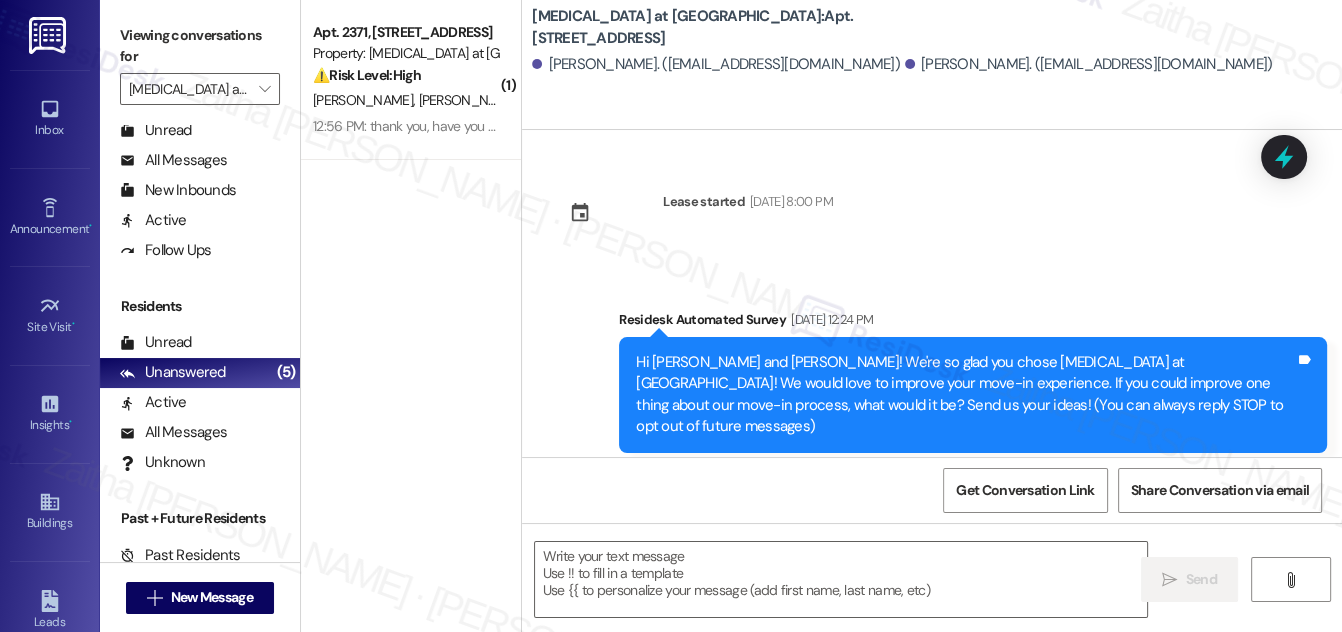 scroll, scrollTop: 234, scrollLeft: 0, axis: vertical 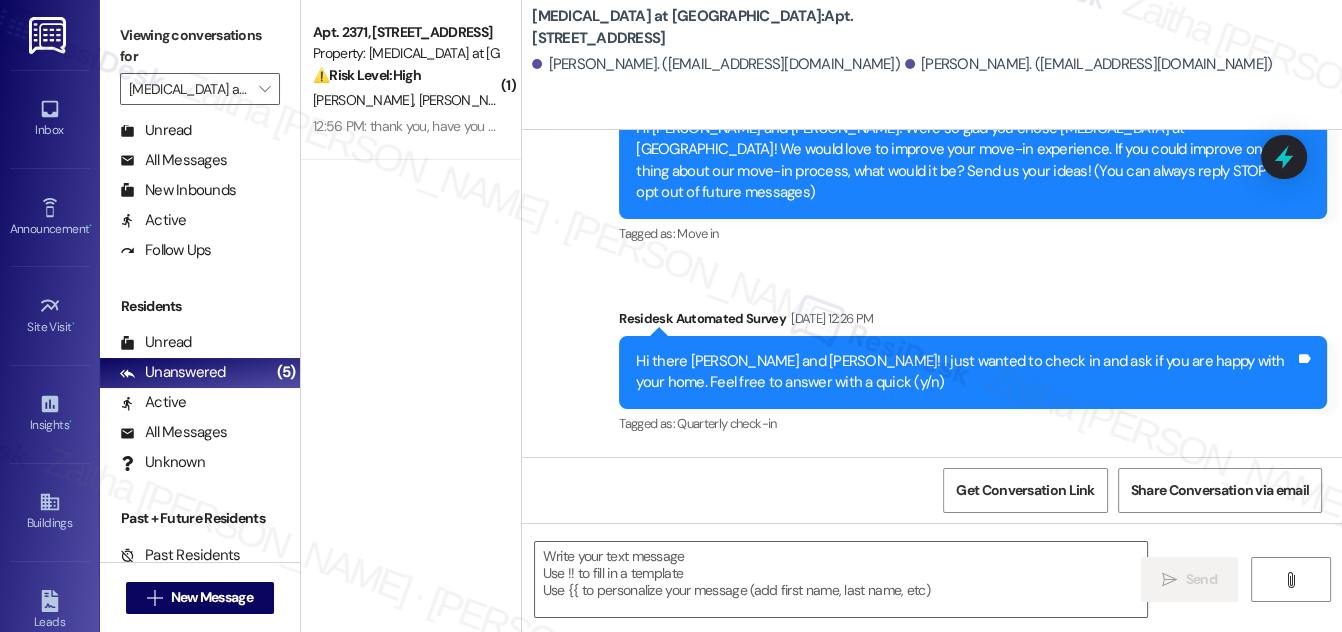 type on "Fetching suggested responses. Please feel free to read through the conversation in the meantime." 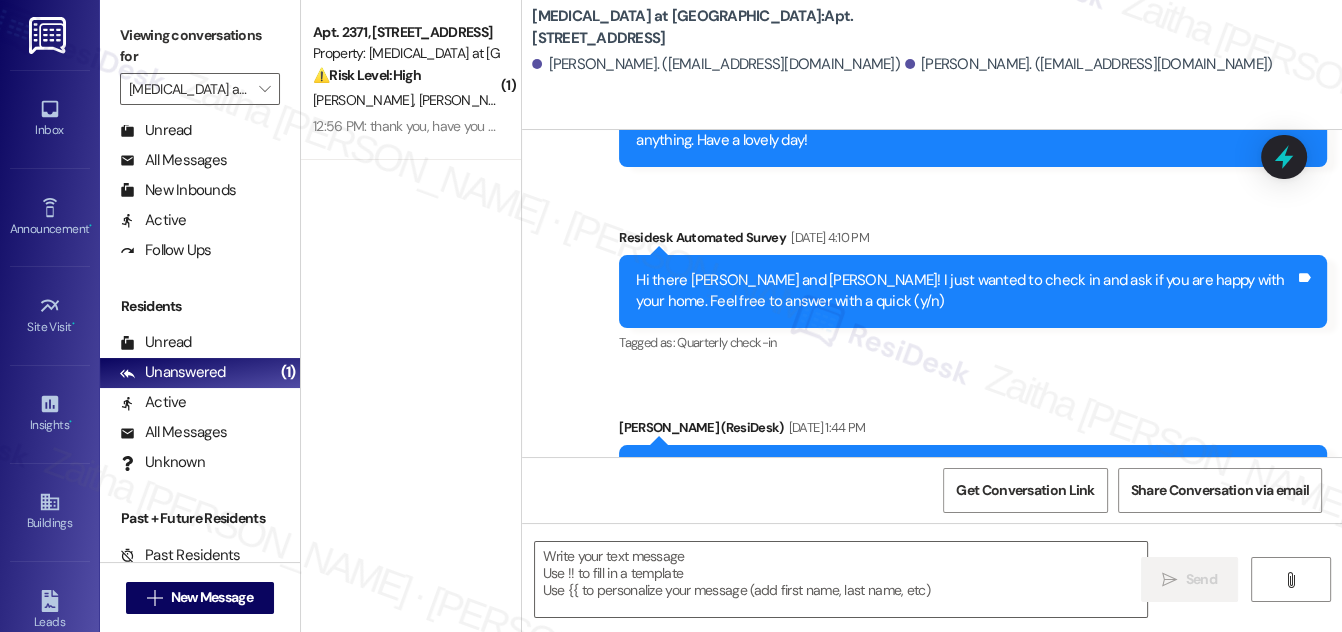 scroll, scrollTop: 1101, scrollLeft: 0, axis: vertical 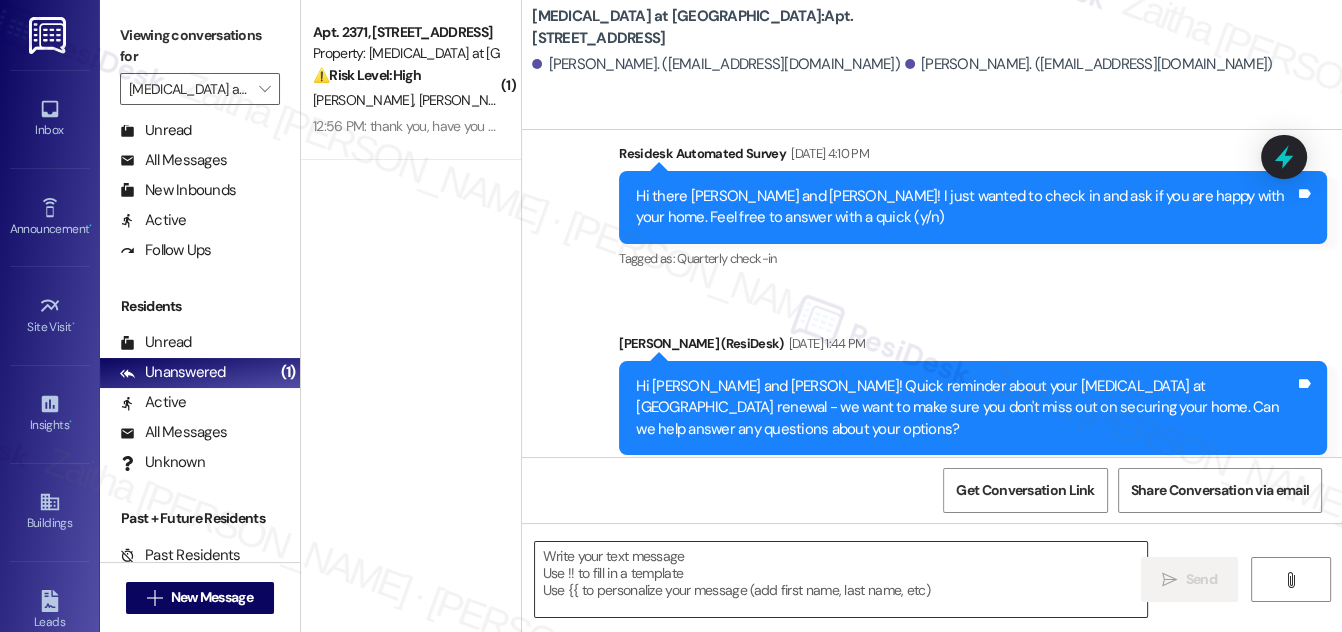 click at bounding box center [841, 579] 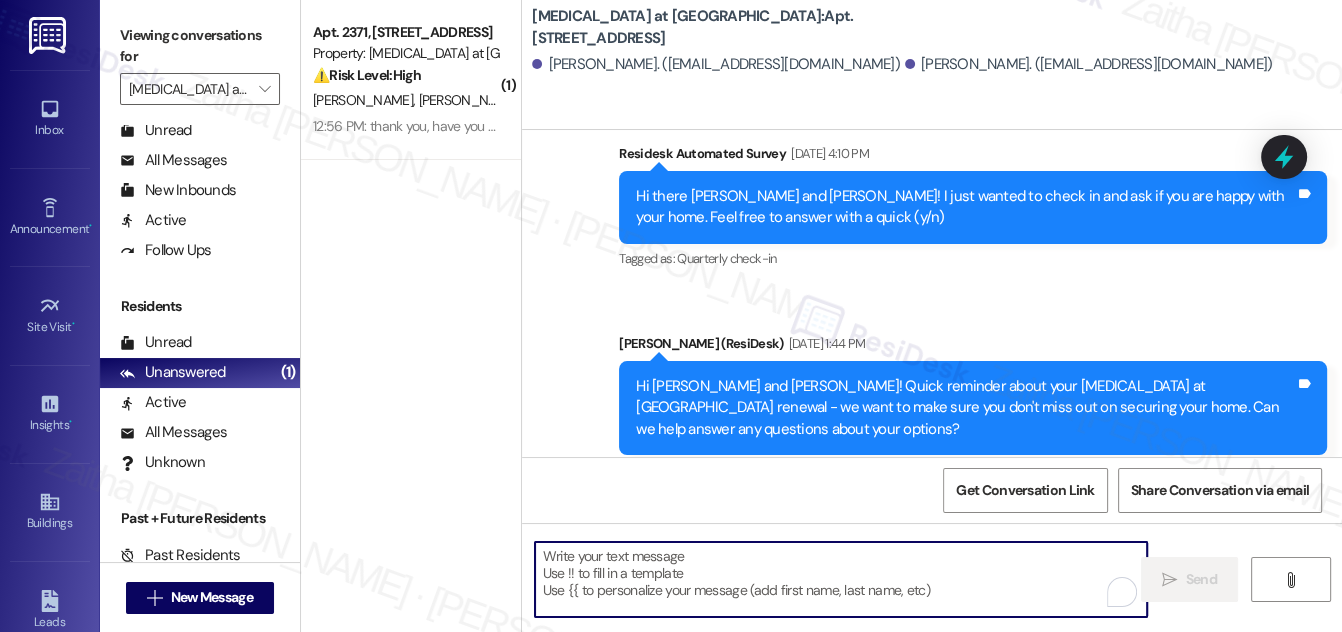paste on "Hi {{first_name}}! Quick reminder about your {{property}} renewal - we want to make sure you don't miss out on securing your home. Can we help answer any questions about your options?" 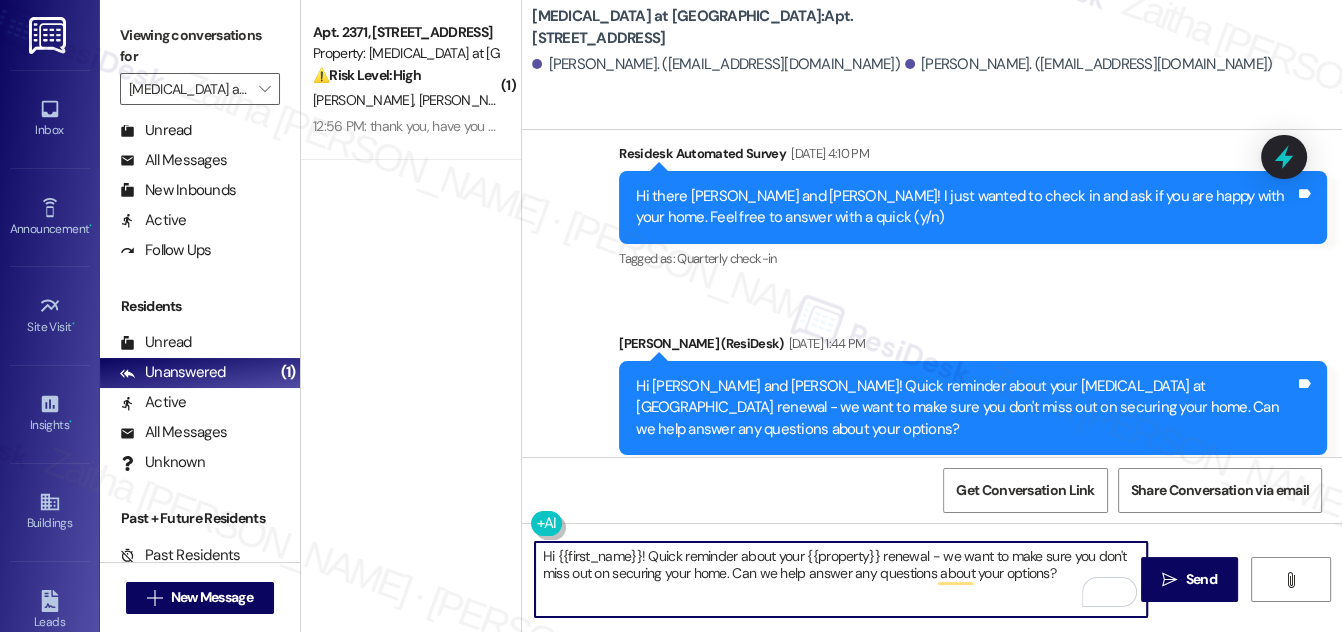 type on "Hi {{first_name}}! Quick reminder about your {{property}} renewal - we want to make sure you don't miss out on securing your home. Can we help answer any questions about your options?" 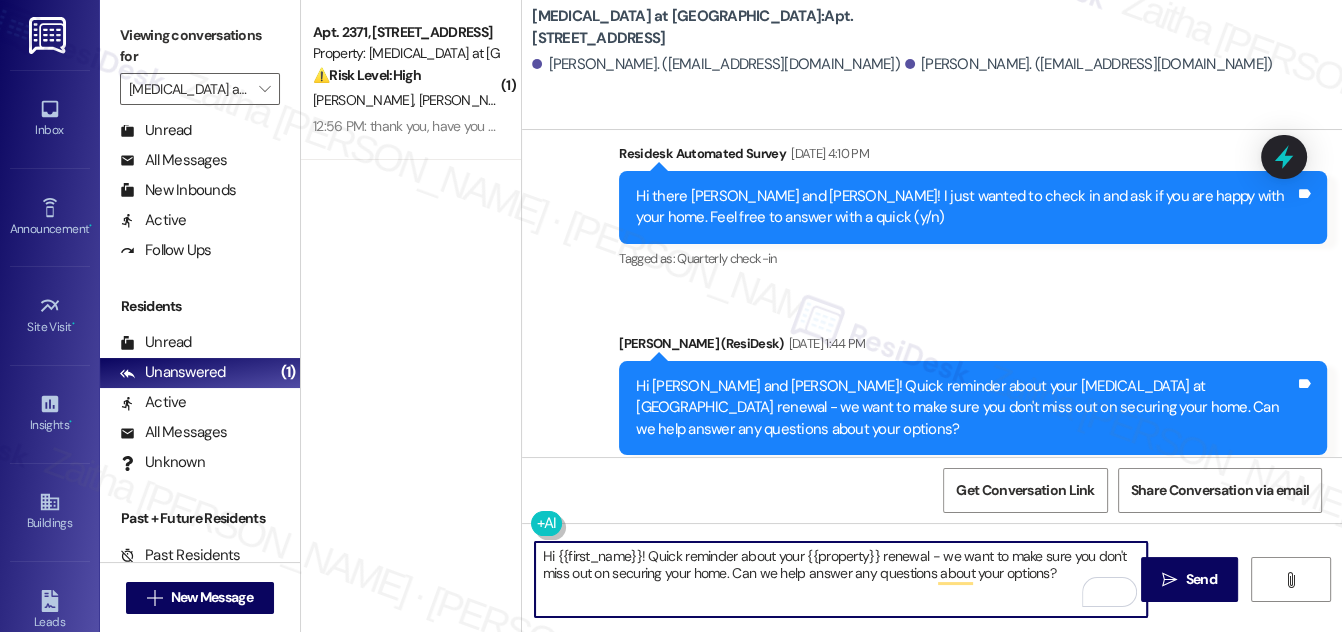 drag, startPoint x: 1186, startPoint y: 573, endPoint x: 1138, endPoint y: 551, distance: 52.801514 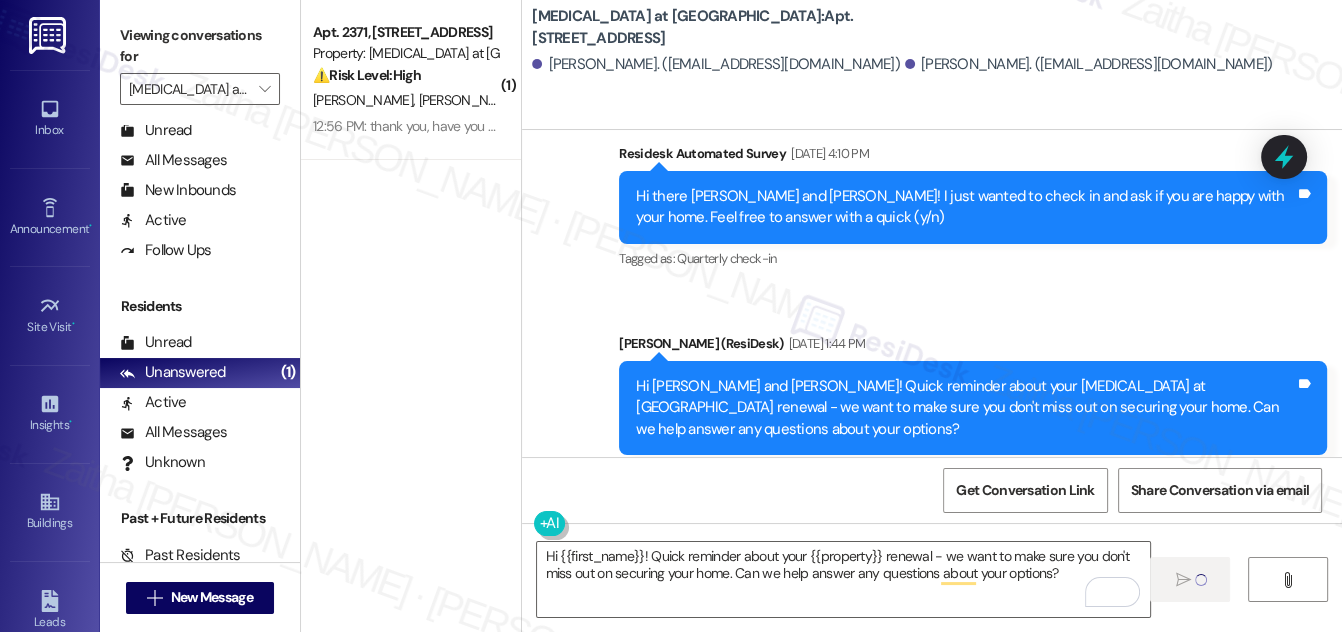 type 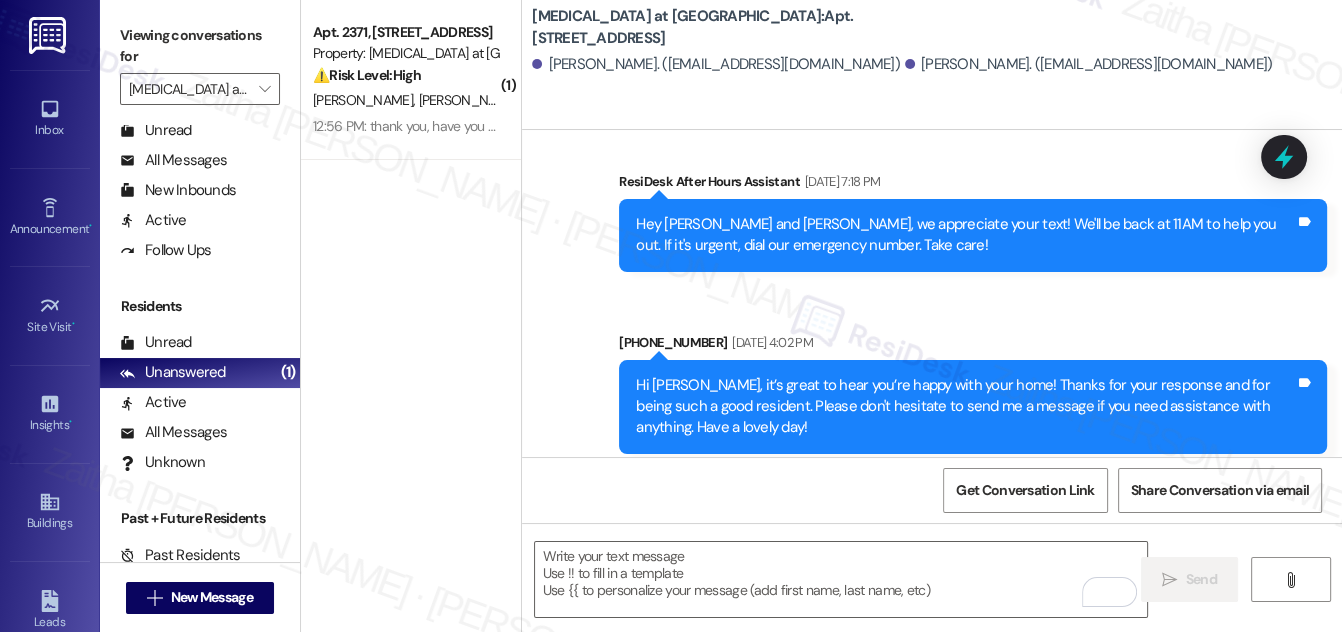 scroll, scrollTop: 377, scrollLeft: 0, axis: vertical 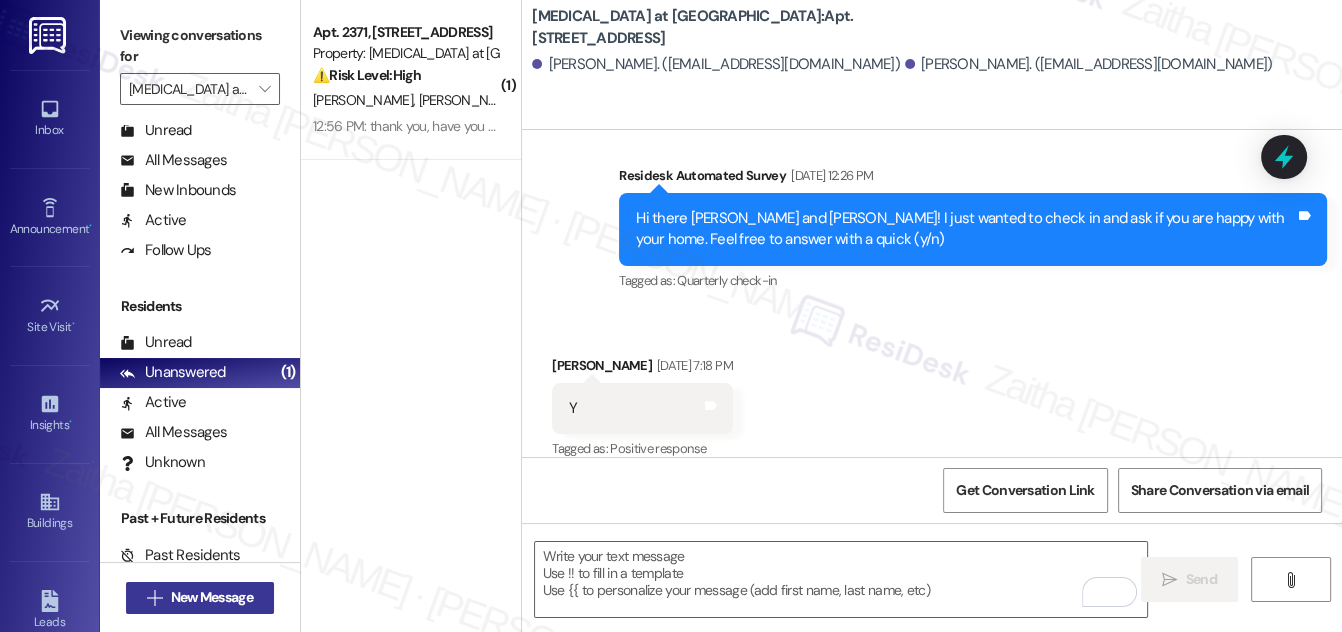 click on "New Message" at bounding box center [212, 597] 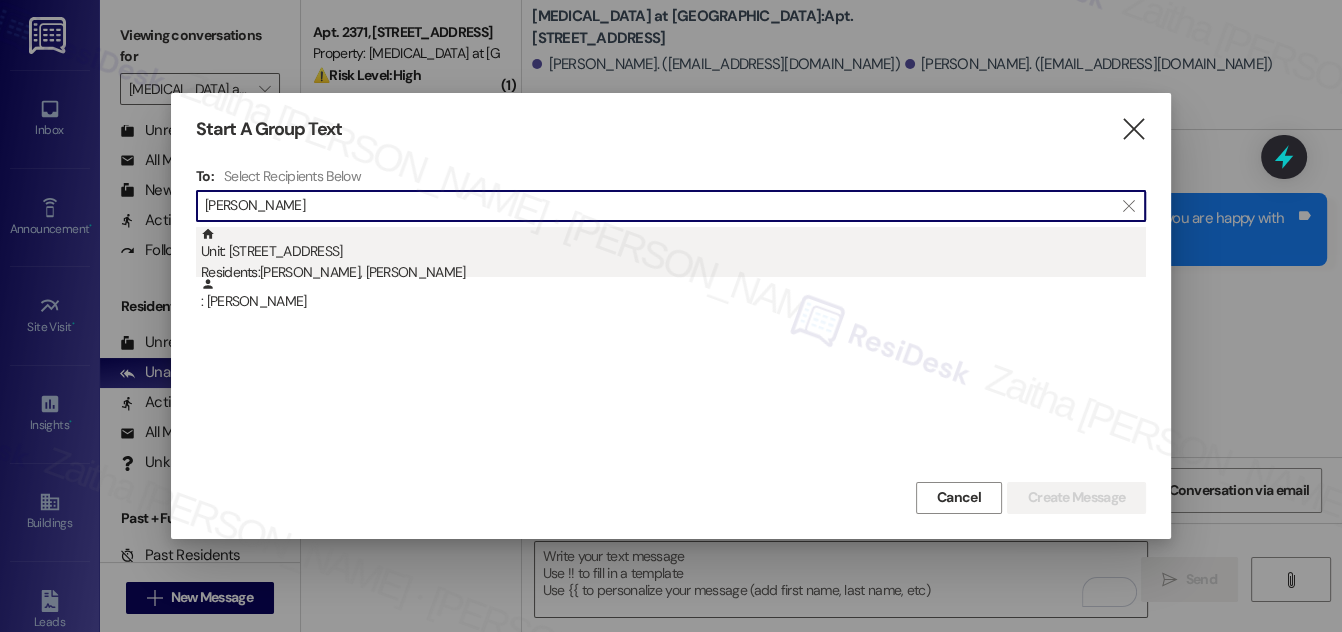 type on "[PERSON_NAME]" 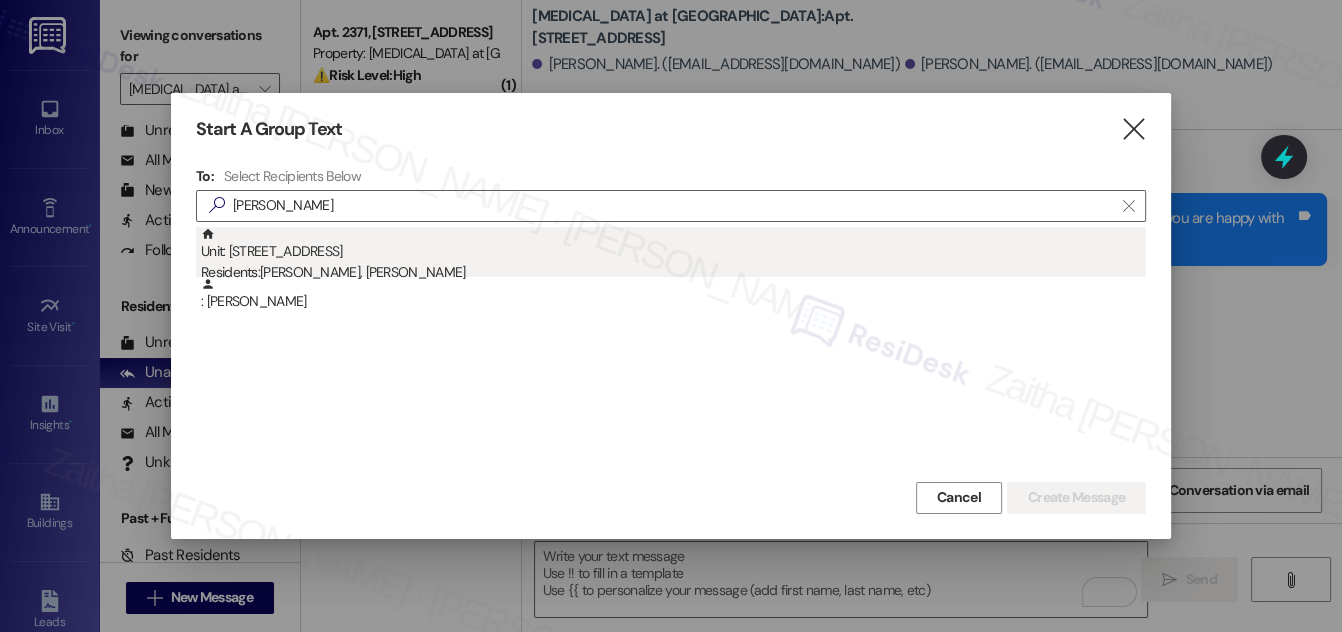 click on "Unit: [STREET_ADDRESS] Residents:  [PERSON_NAME], [PERSON_NAME]" at bounding box center (673, 255) 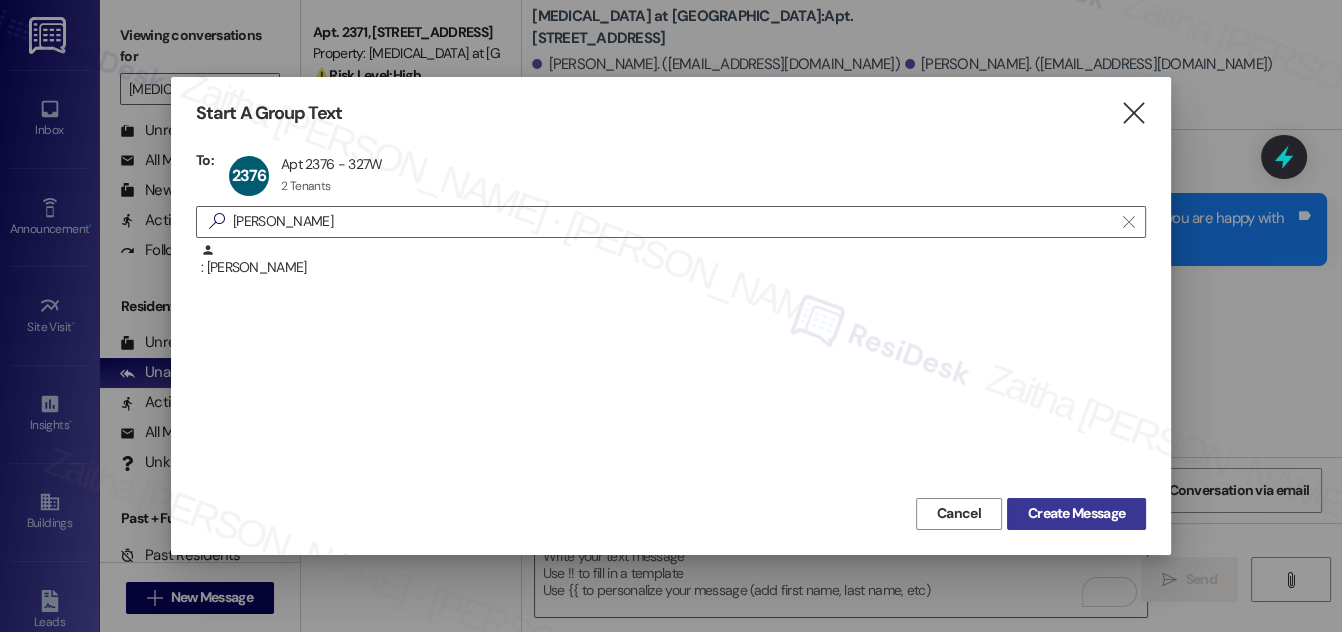 click on "Create Message" at bounding box center [1076, 513] 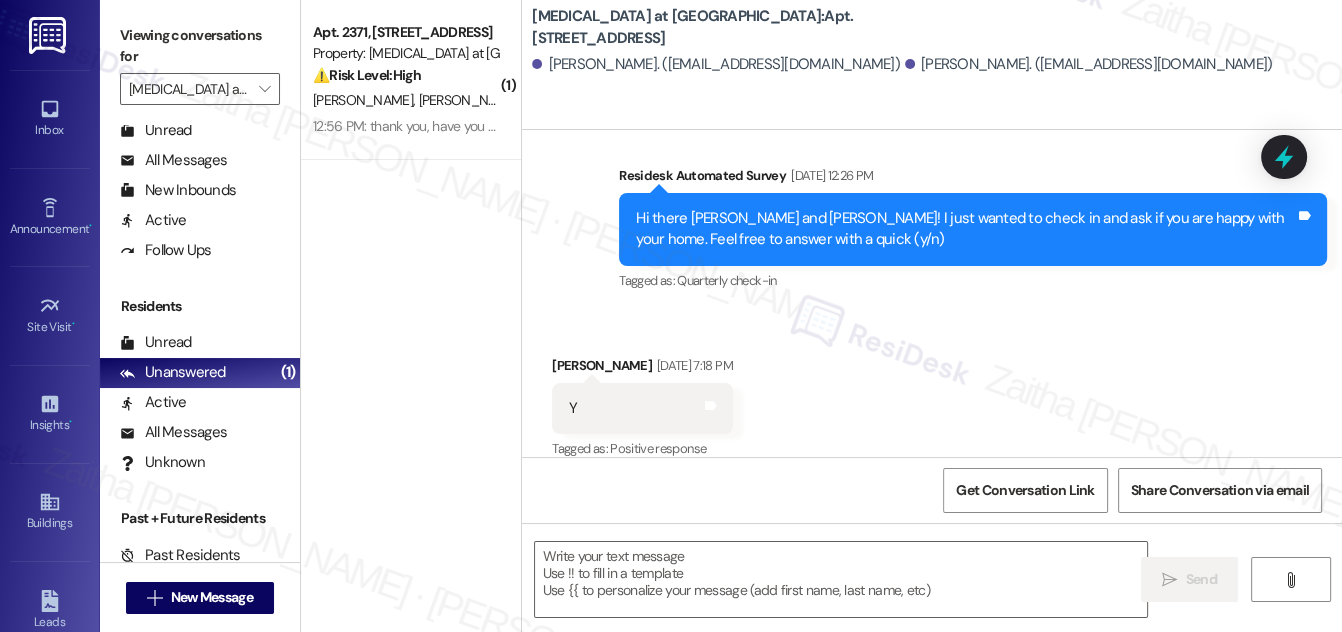 type on "Fetching suggested responses. Please feel free to read through the conversation in the meantime." 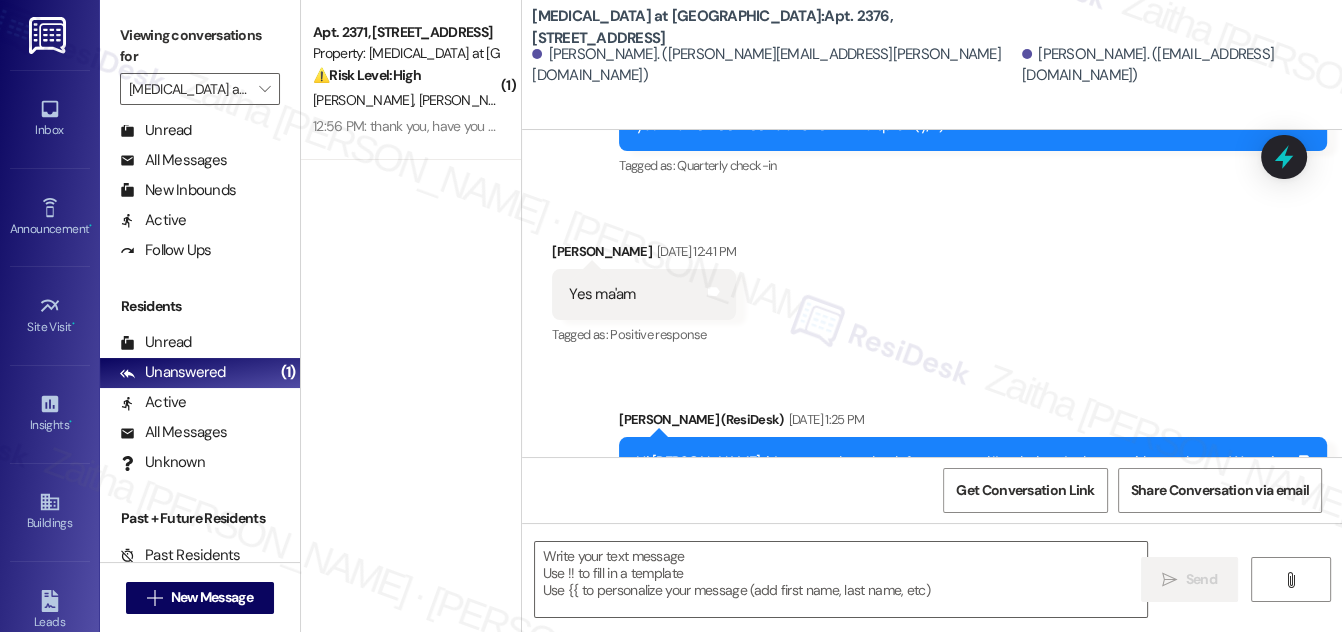 type on "Fetching suggested responses. Please feel free to read through the conversation in the meantime." 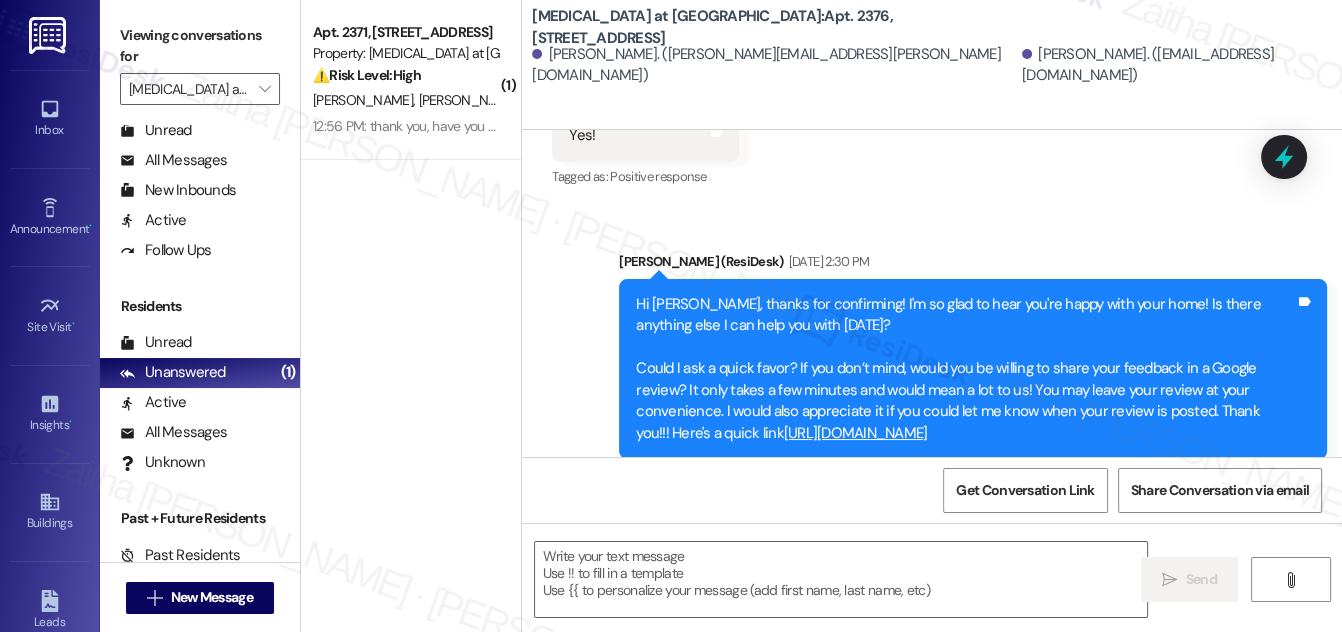 scroll, scrollTop: 1224, scrollLeft: 0, axis: vertical 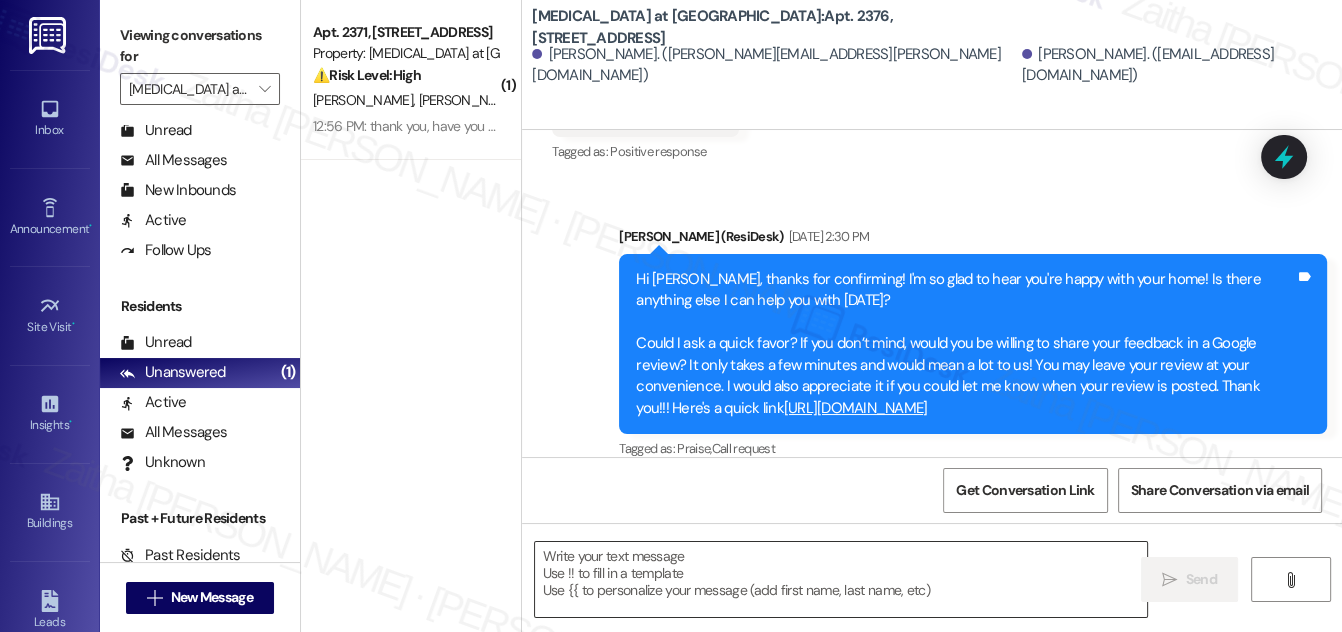 click at bounding box center [841, 579] 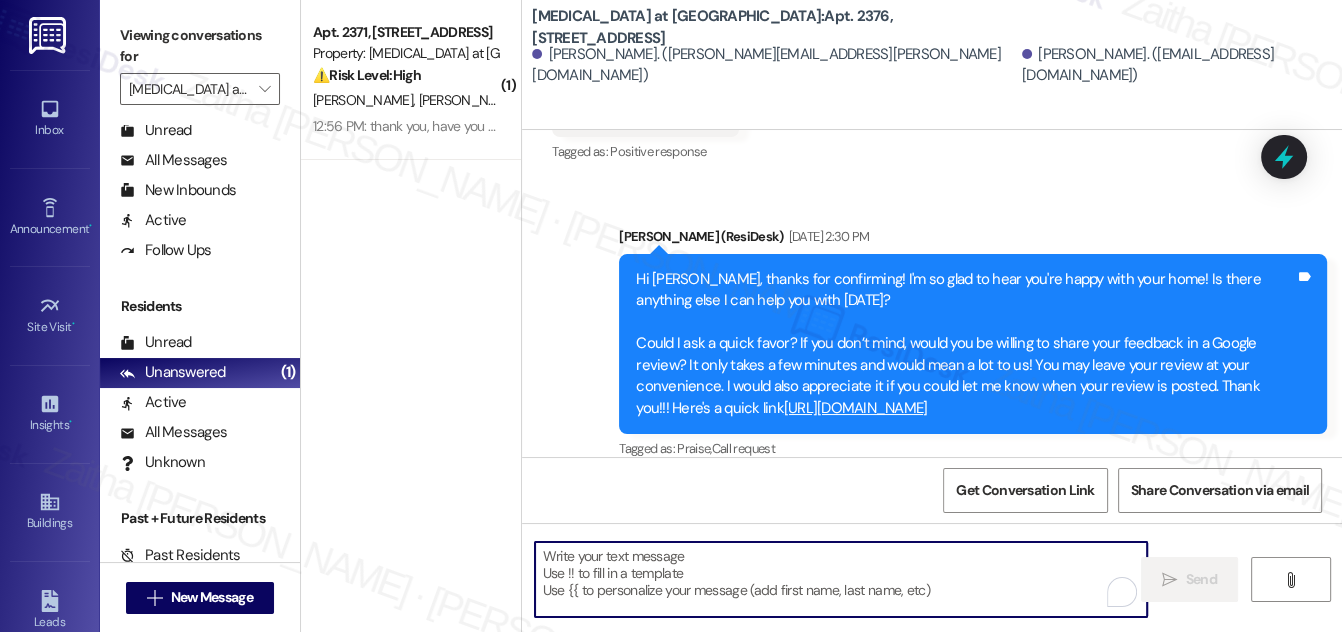 paste on "Hey {{first_name}}!  Since you’ve already confirmed your renewal at {{property}} just checking in to see if you’ve had a chance to sign the docs yet. Let us know if you need anything. We’d love for you to stay!" 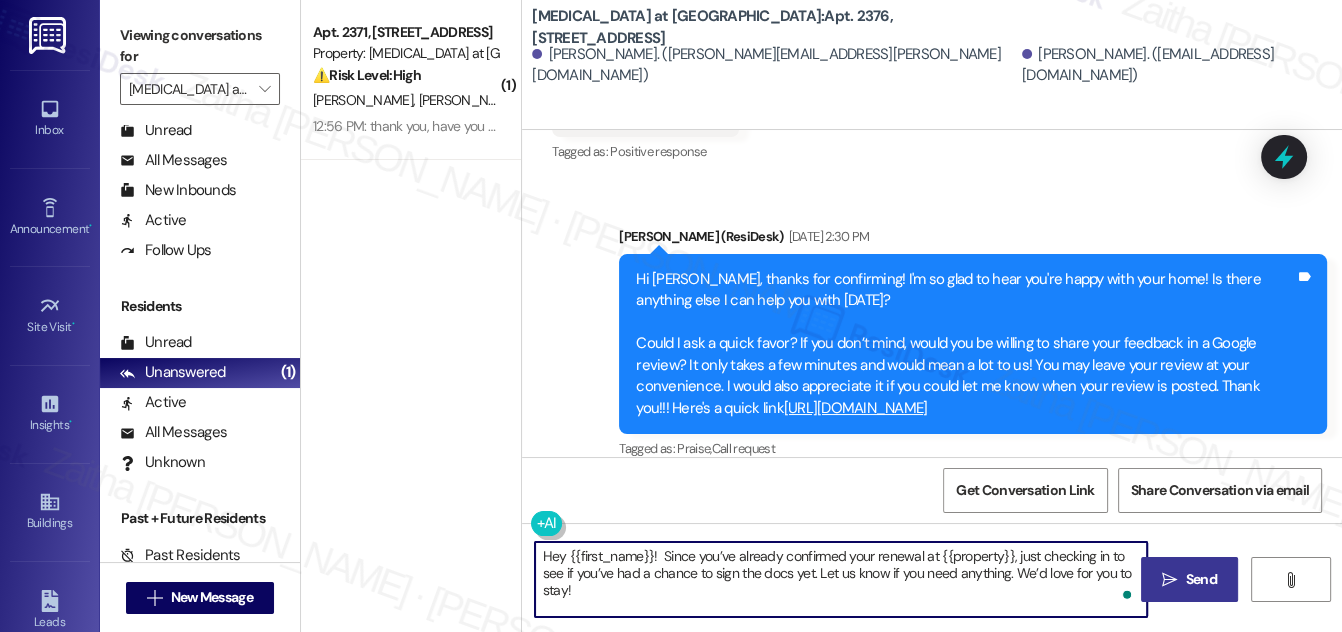 type on "Hey {{first_name}}!  Since you’ve already confirmed your renewal at {{property}}, just checking in to see if you’ve had a chance to sign the docs yet. Let us know if you need anything. We’d love for you to stay!" 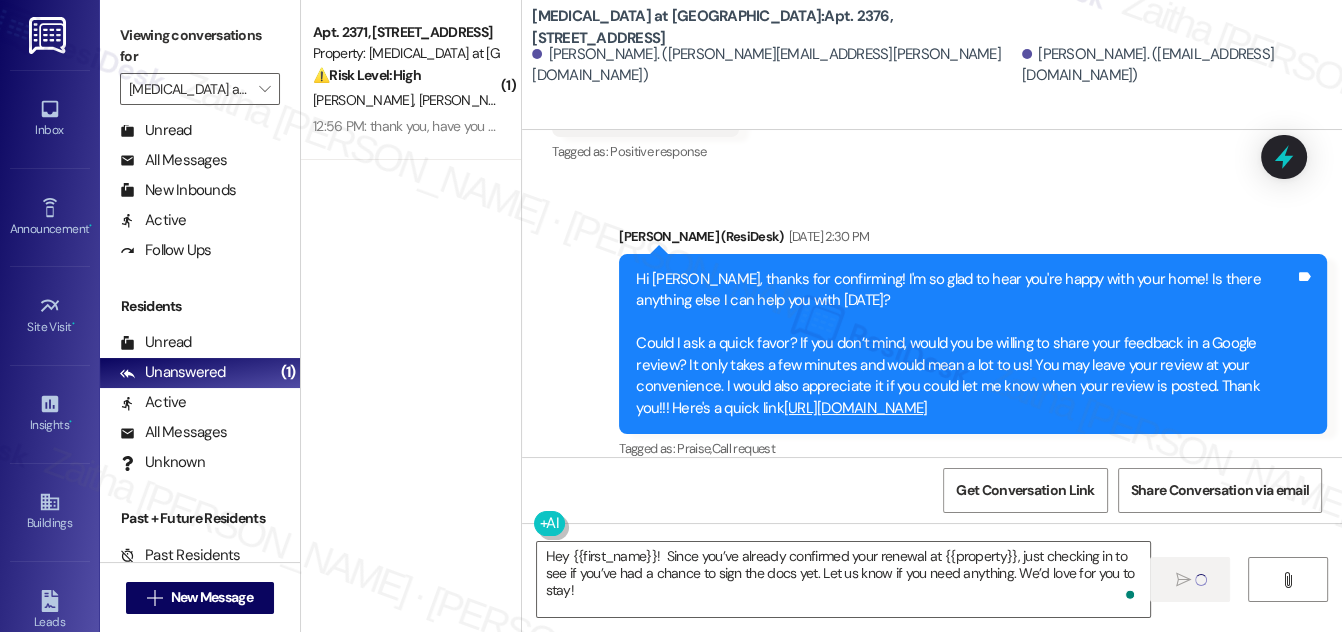 type 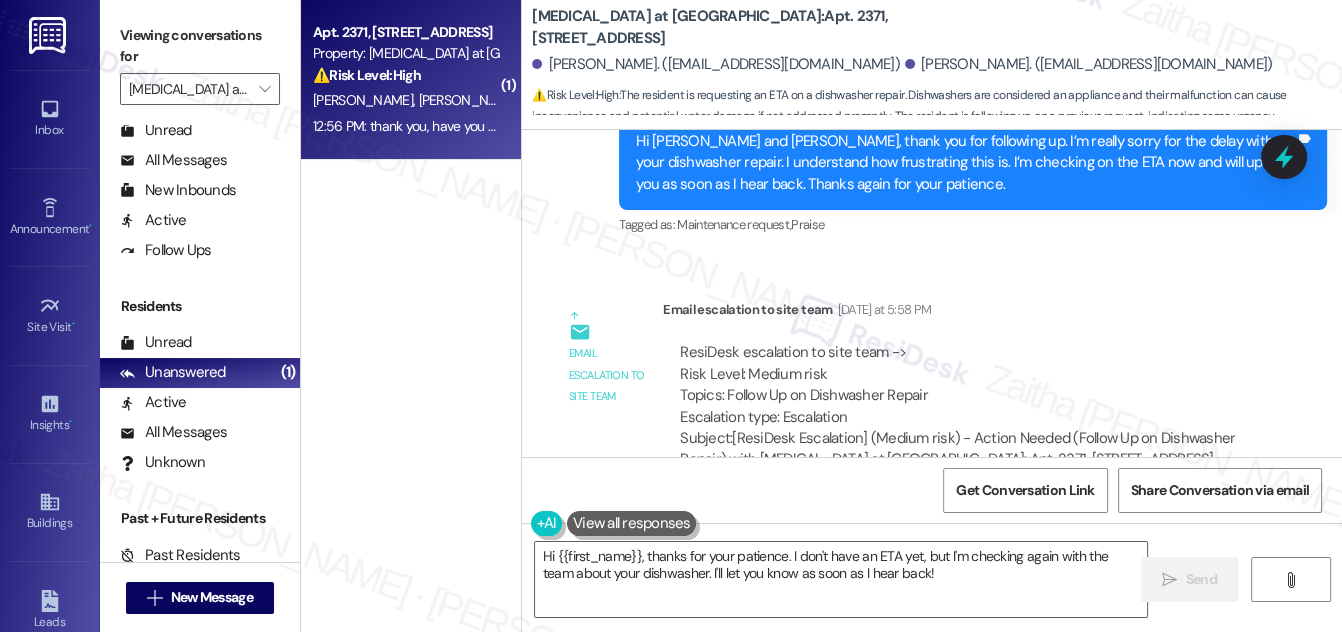 scroll, scrollTop: 12269, scrollLeft: 0, axis: vertical 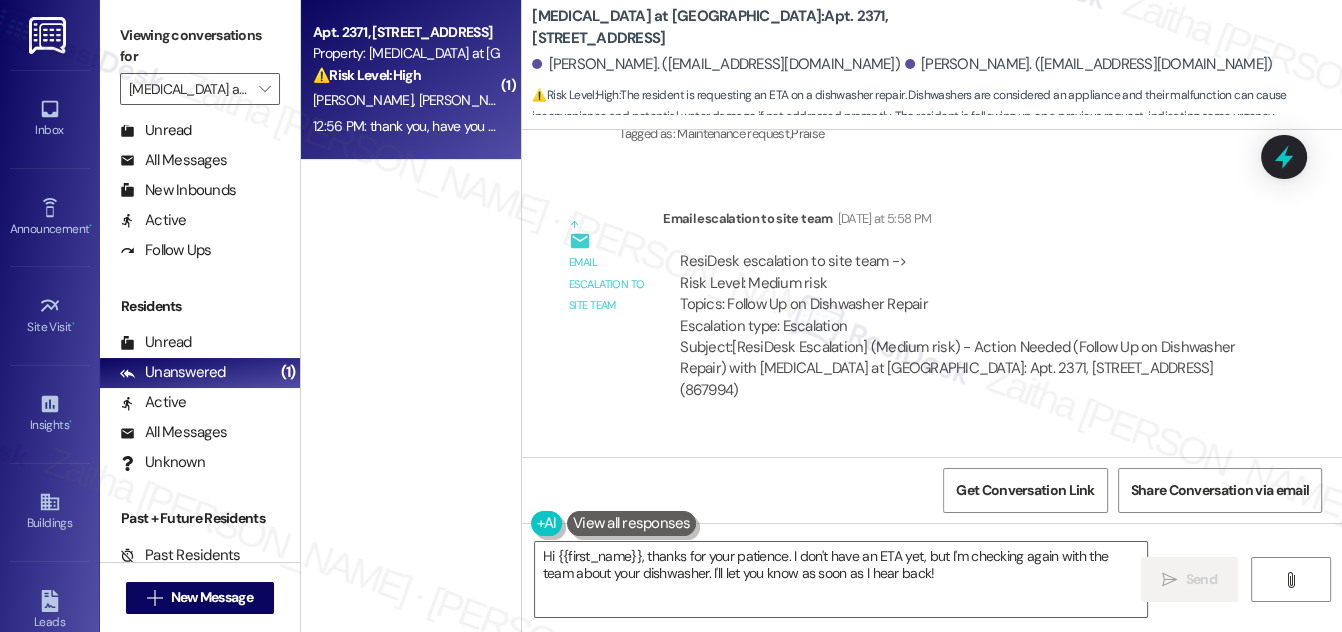 click on "[PERSON_NAME] Question 12:56 PM" at bounding box center (693, 492) 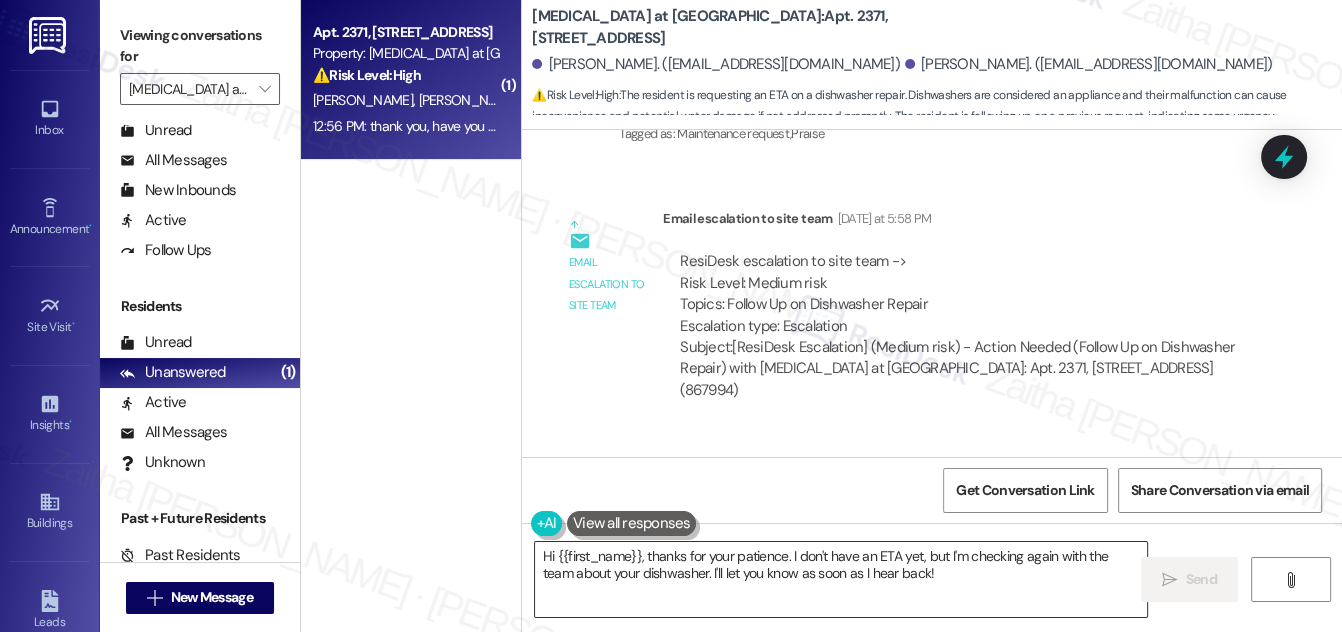 click on "Hi {{first_name}}, thanks for your patience. I don't have an ETA yet, but I'm checking again with the team about your dishwasher. I'll let you know as soon as I hear back!" at bounding box center [841, 579] 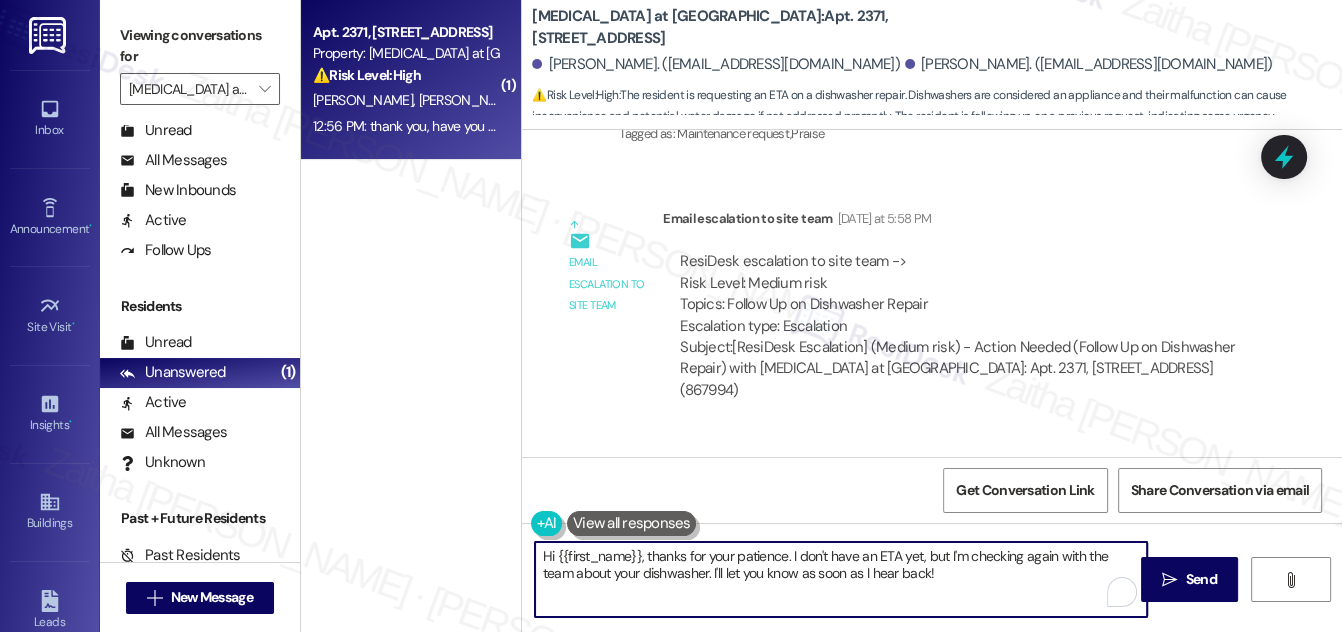 click on "Hi {{first_name}}, thanks for your patience. I don't have an ETA yet, but I'm checking again with the team about your dishwasher. I'll let you know as soon as I hear back!" at bounding box center [841, 579] 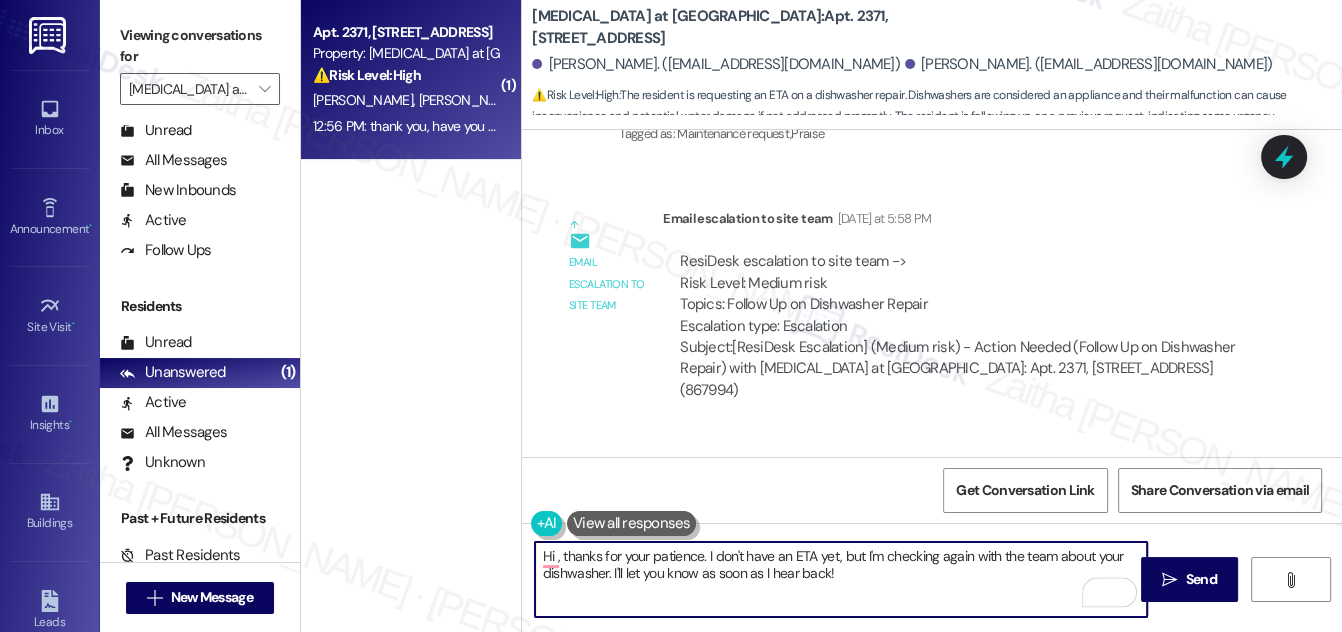 paste on "[PERSON_NAME]" 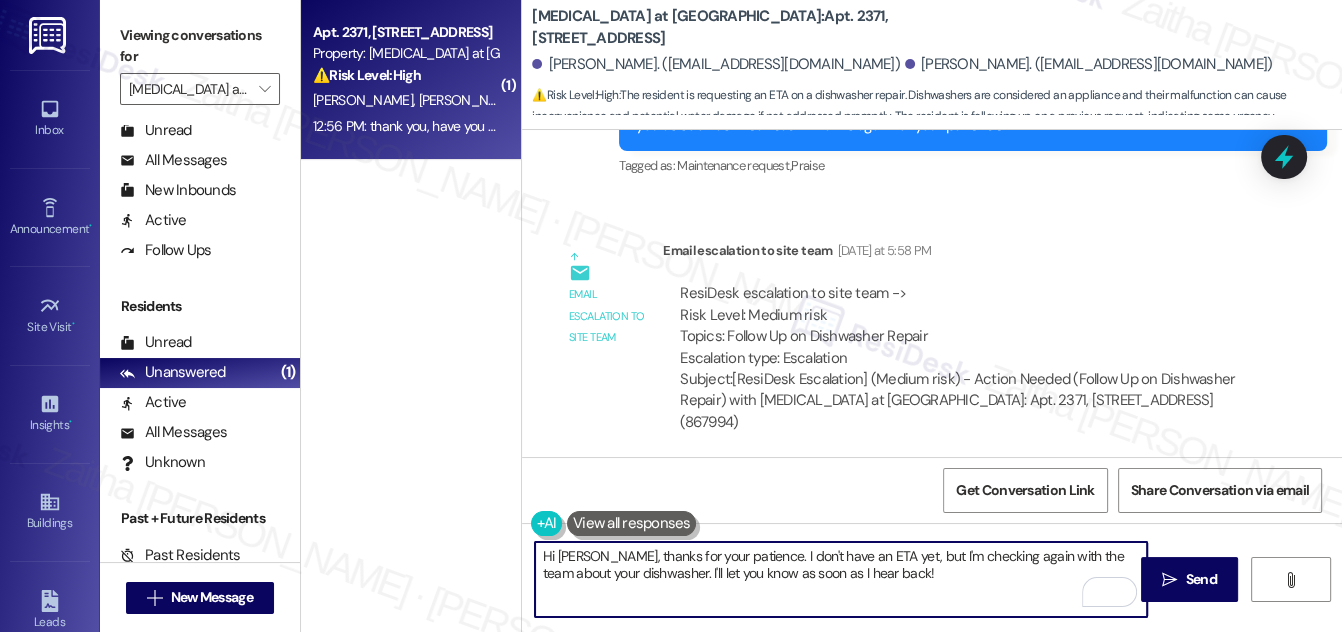 scroll, scrollTop: 12269, scrollLeft: 0, axis: vertical 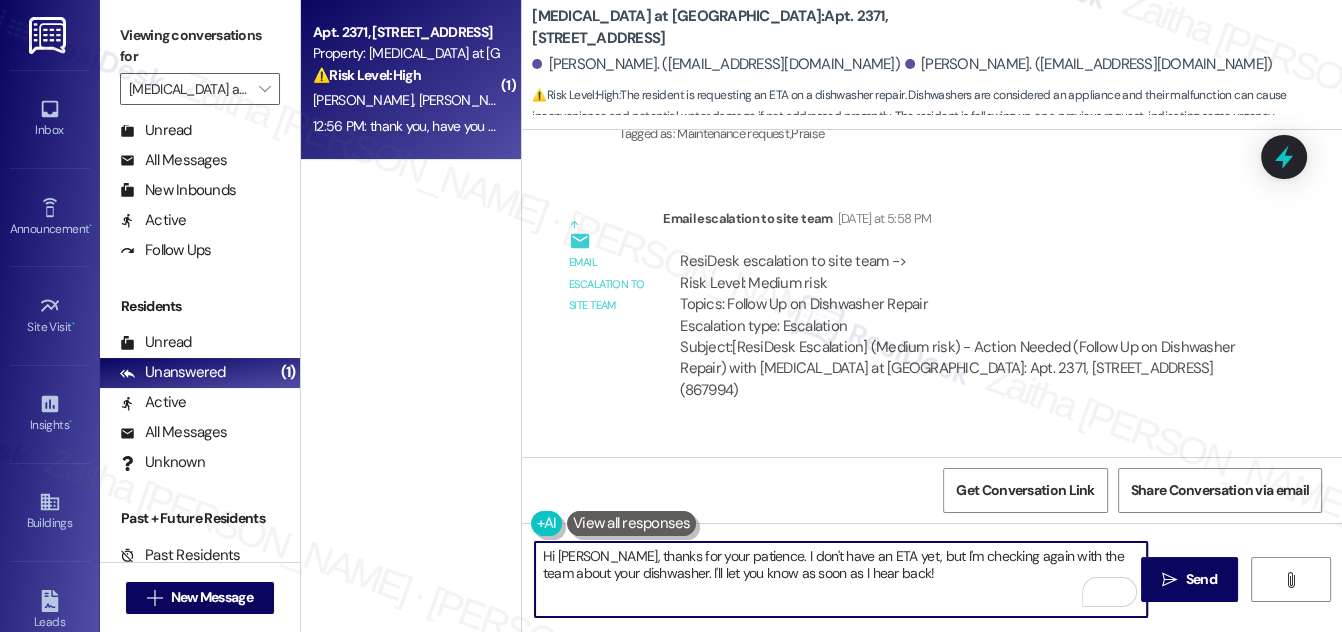 click on "Hi [PERSON_NAME], thanks for your patience. I don't have an ETA yet, but I'm checking again with the team about your dishwasher. I'll let you know as soon as I hear back!" at bounding box center [841, 579] 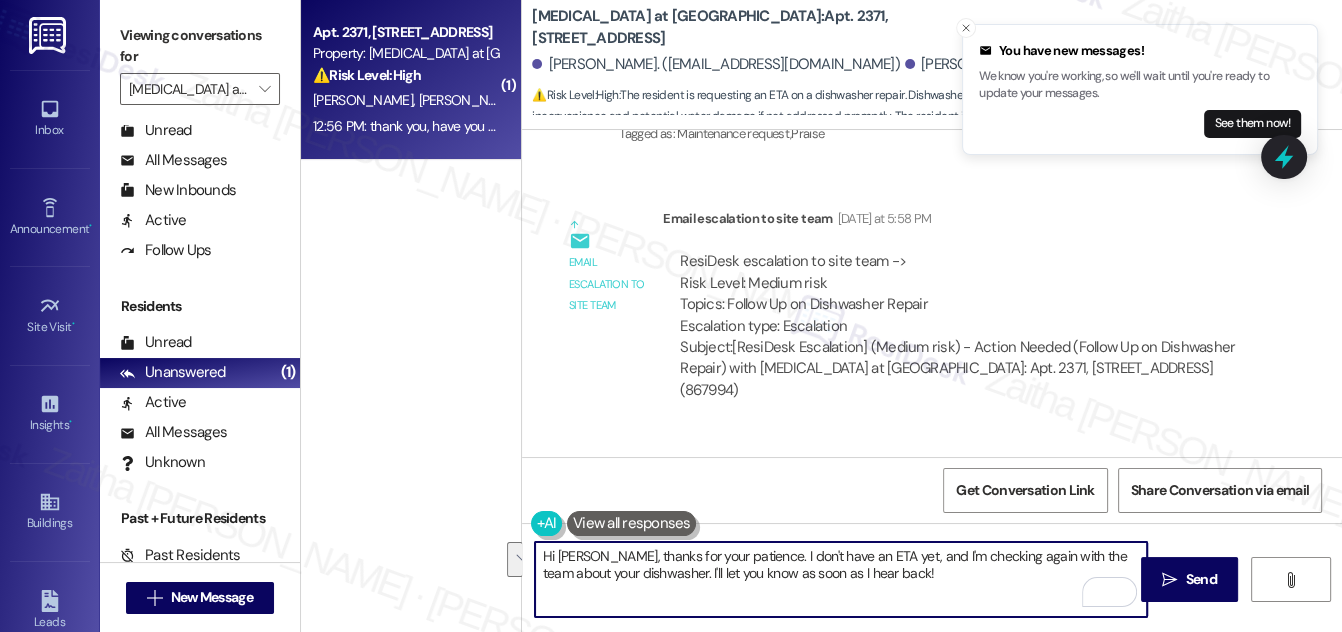 drag, startPoint x: 902, startPoint y: 552, endPoint x: 797, endPoint y: 570, distance: 106.531685 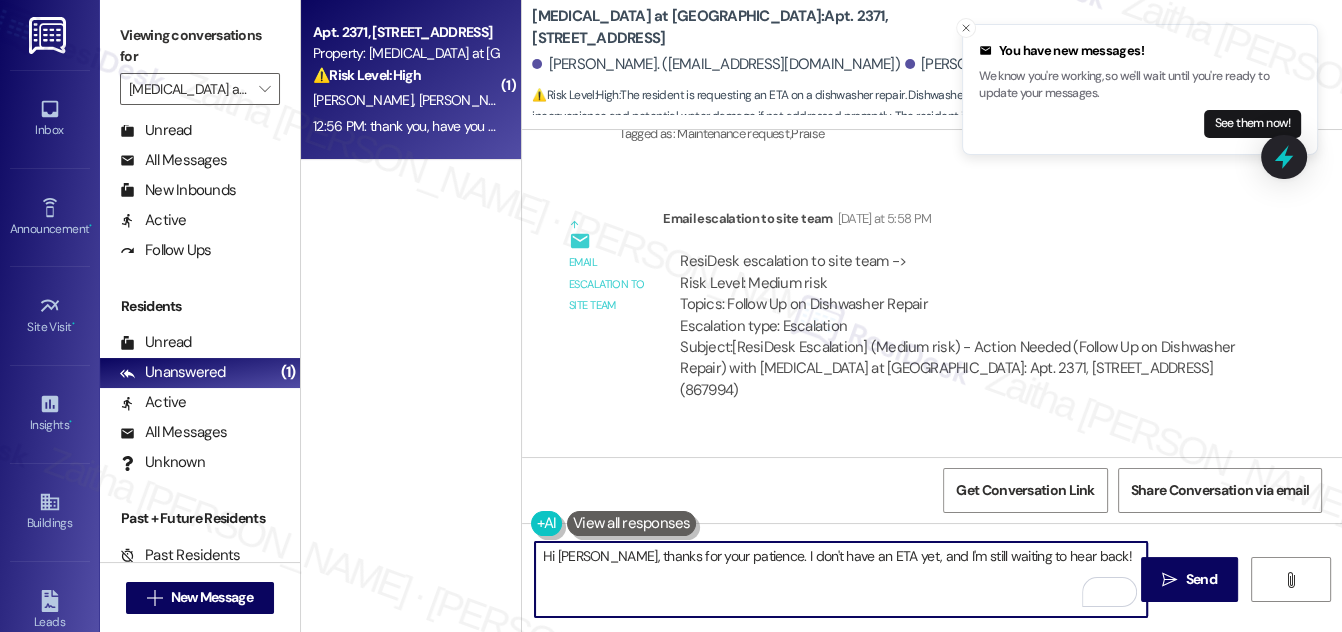click on "Hi [PERSON_NAME], thanks for your patience. I don't have an ETA yet, and I'm still waiting to hear back!" at bounding box center (841, 579) 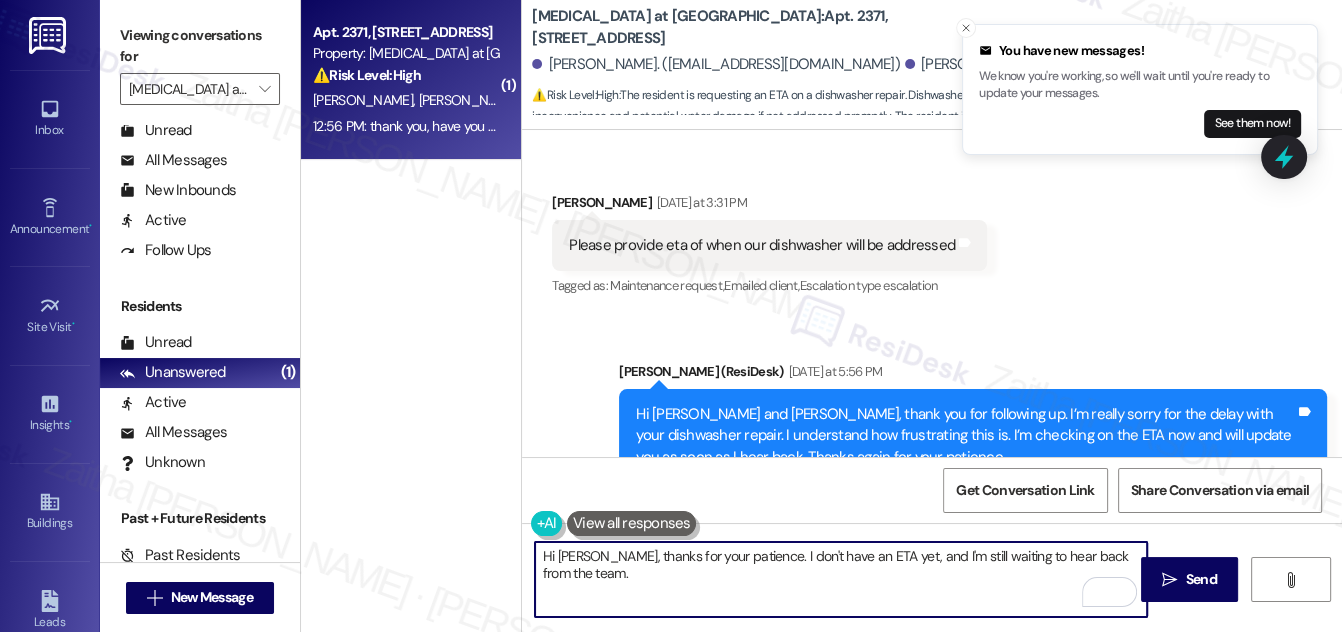 scroll, scrollTop: 12269, scrollLeft: 0, axis: vertical 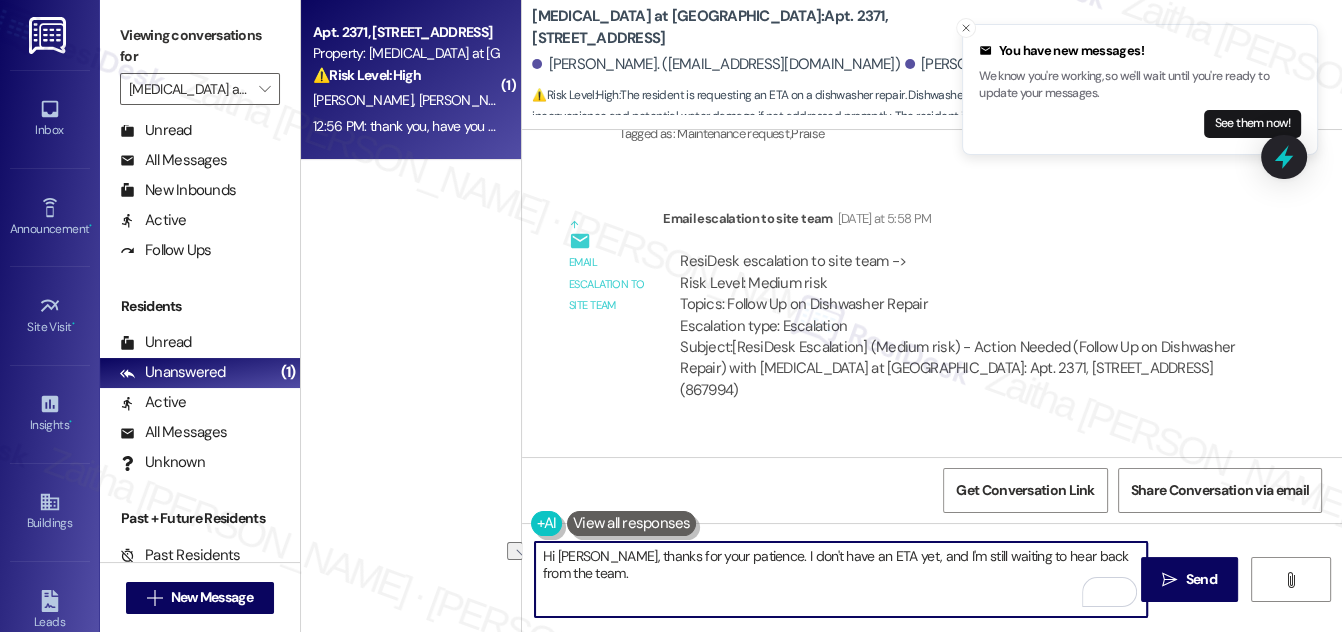 drag, startPoint x: 692, startPoint y: 547, endPoint x: 658, endPoint y: 553, distance: 34.525352 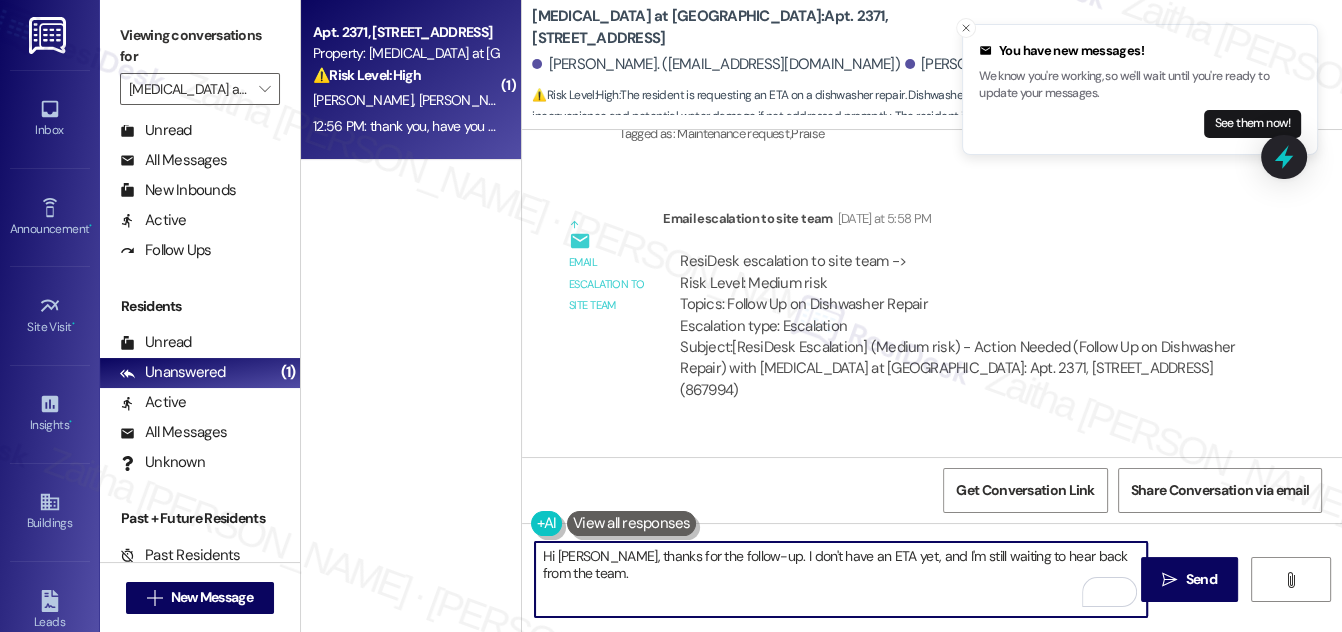 click on "Hi [PERSON_NAME], thanks for the follow-up. I don't have an ETA yet, and I'm still waiting to hear back from the team." at bounding box center (841, 579) 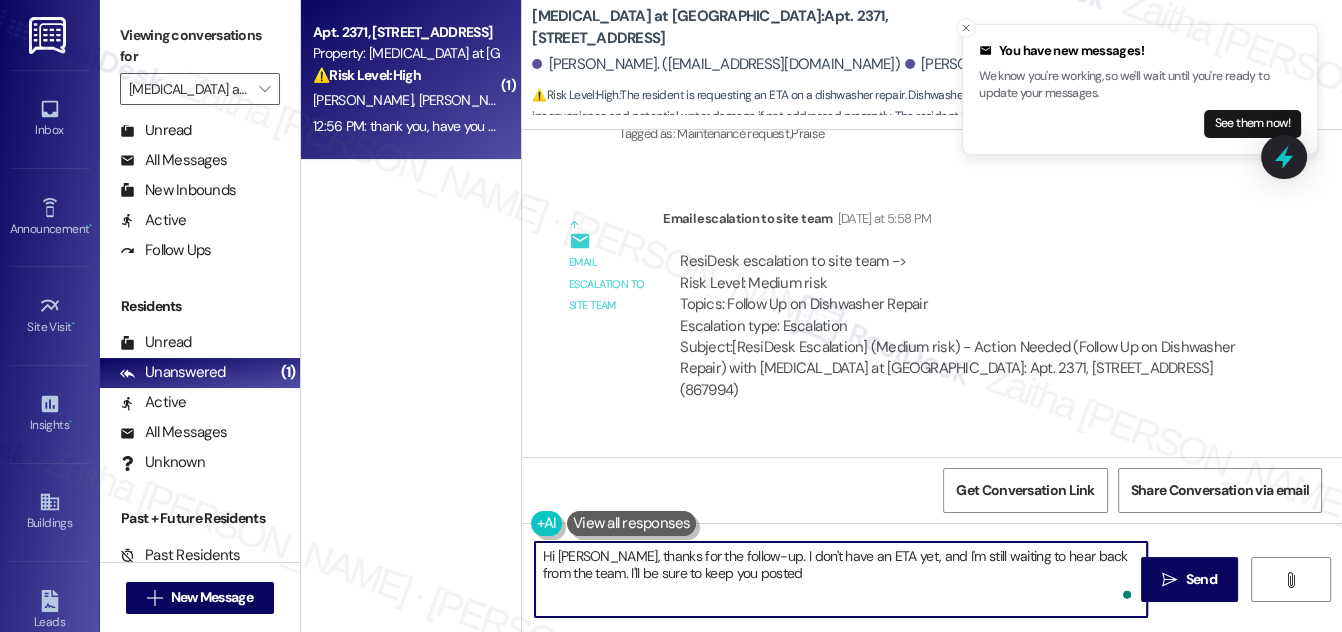 type on "Hi [PERSON_NAME], thanks for the follow-up. I don't have an ETA yet, and I'm still waiting to hear back from the team. I'll be sure to keep you posted." 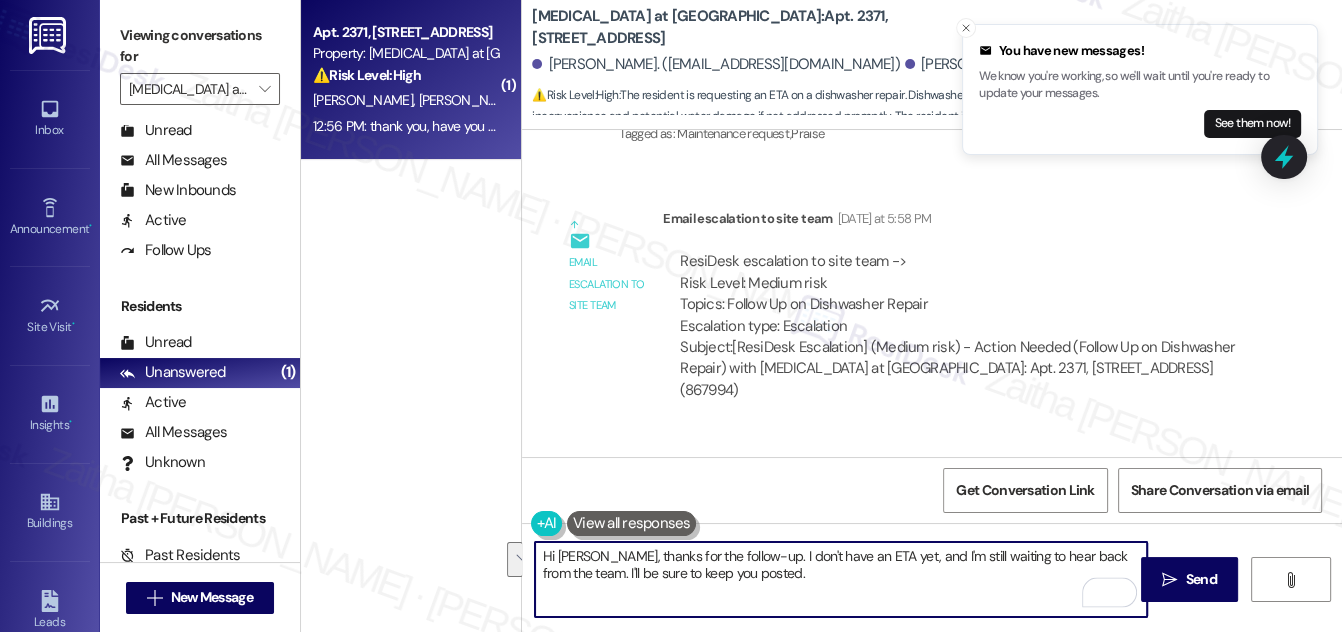 drag, startPoint x: 544, startPoint y: 554, endPoint x: 809, endPoint y: 577, distance: 265.99625 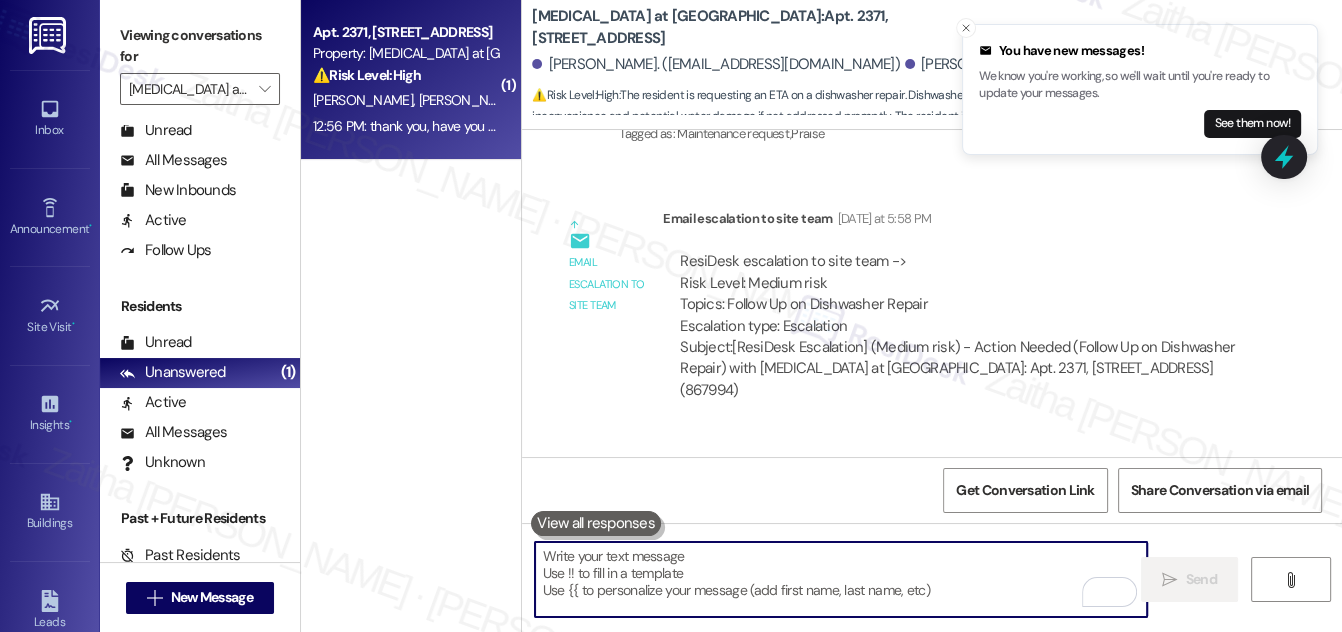 click at bounding box center (841, 579) 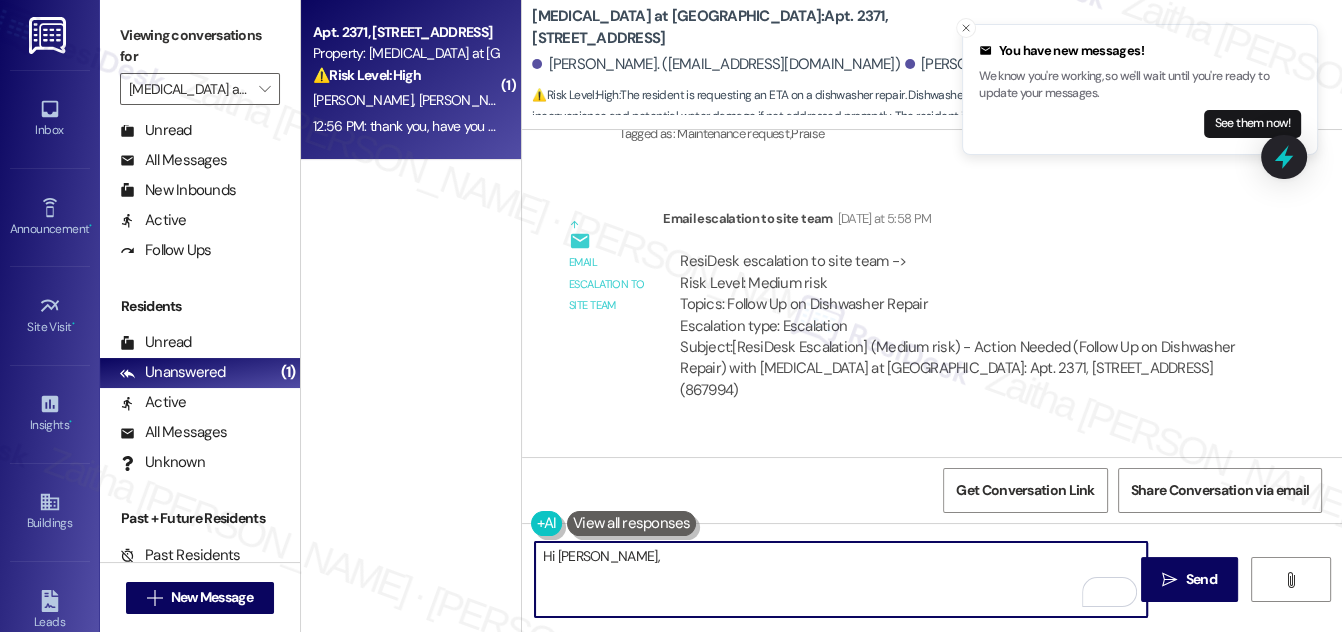 paste on "Thank you for following up. I don’t have an update just yet, as I’m still waiting to hear back from the team. I’ll be sure to keep you informed as soon as I receive any information." 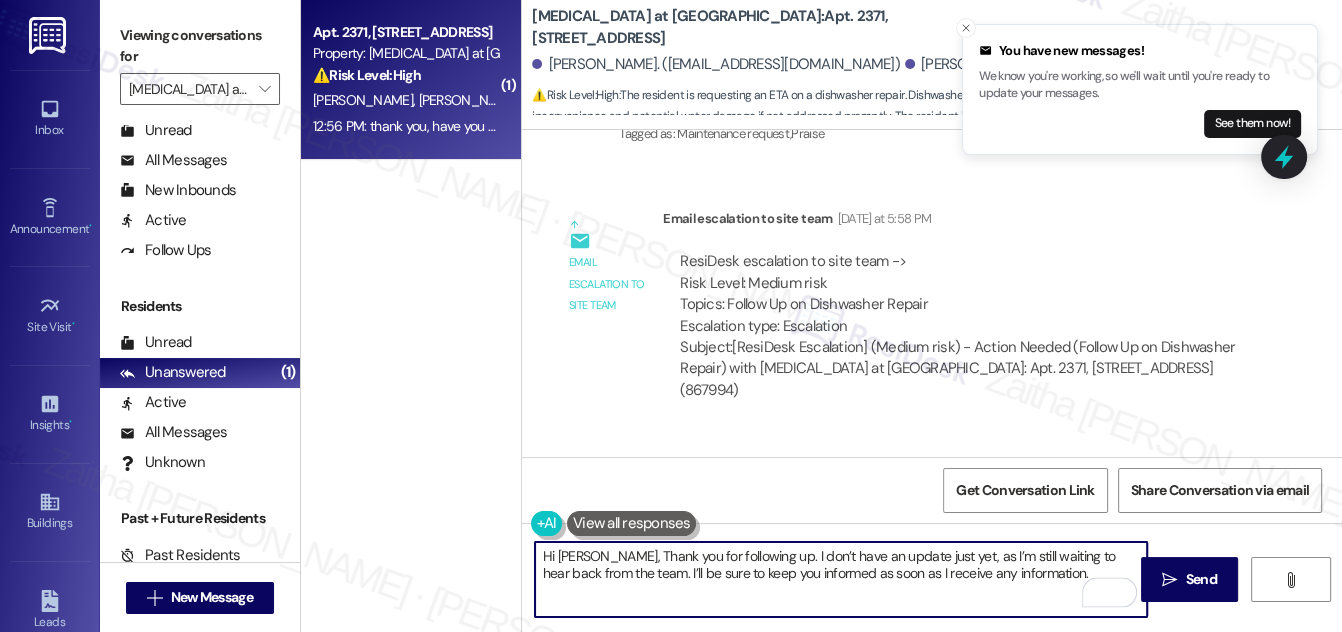 click on "Hi [PERSON_NAME], Thank you for following up. I don’t have an update just yet, as I’m still waiting to hear back from the team. I’ll be sure to keep you informed as soon as I receive any information." at bounding box center (841, 579) 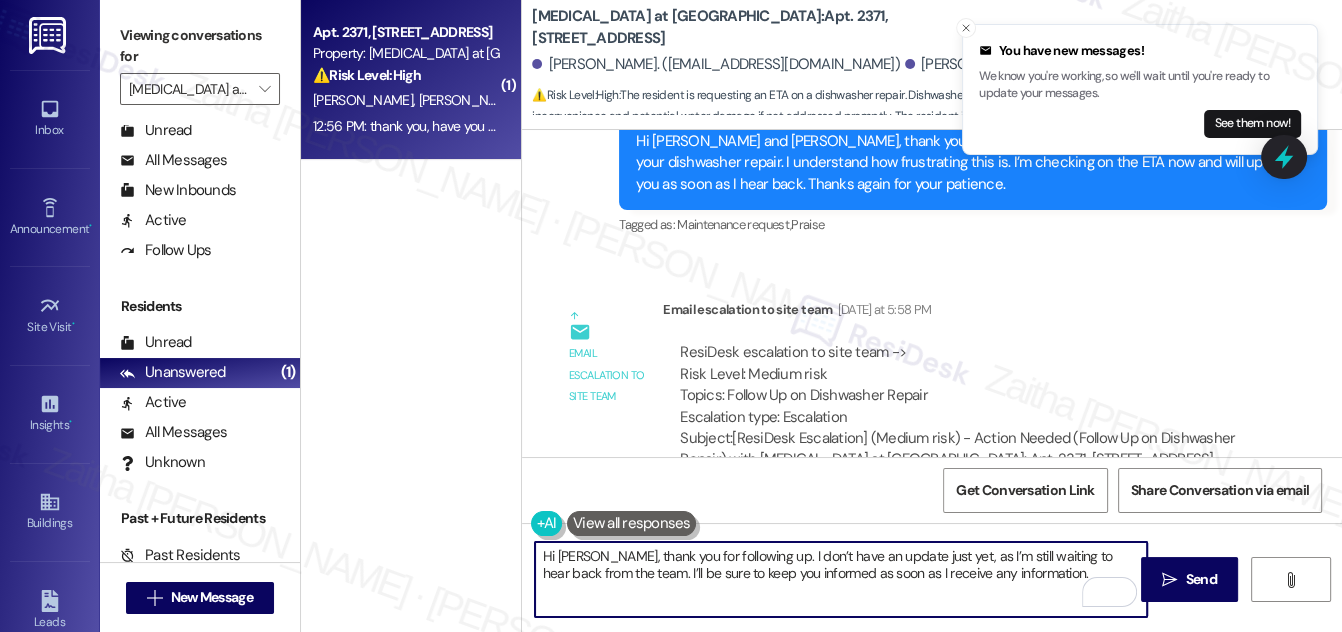 scroll, scrollTop: 12269, scrollLeft: 0, axis: vertical 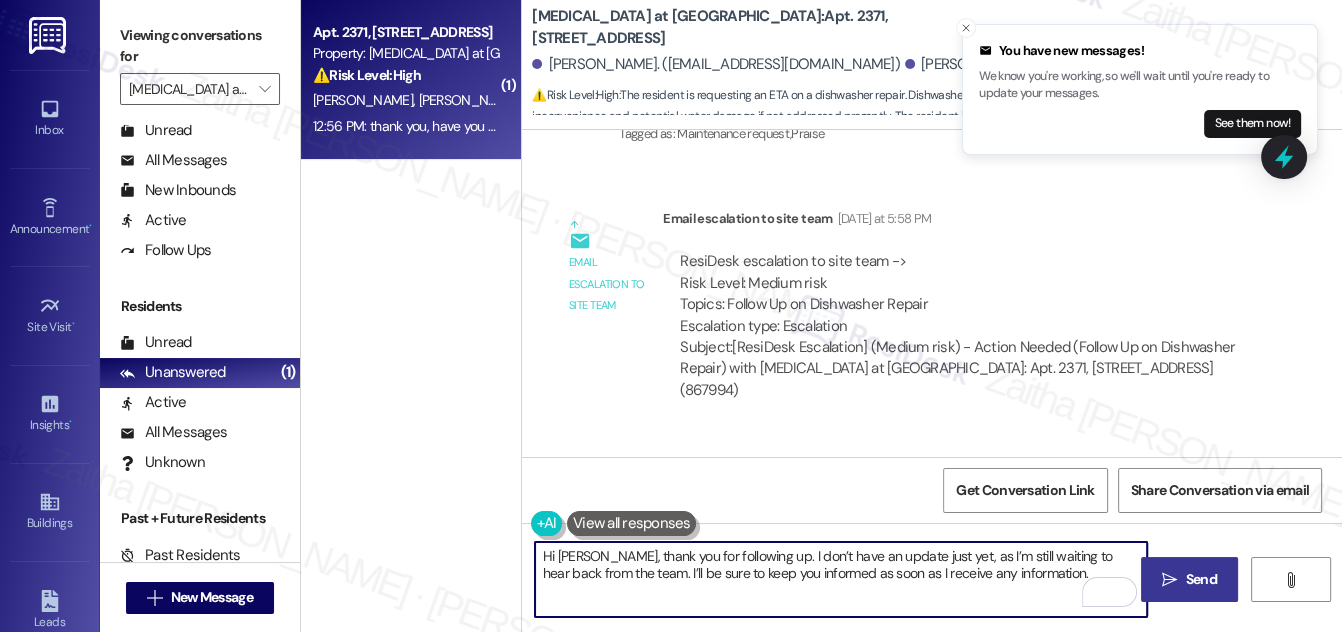 type on "Hi [PERSON_NAME], thank you for following up. I don’t have an update just yet, as I’m still waiting to hear back from the team. I’ll be sure to keep you informed as soon as I receive any information." 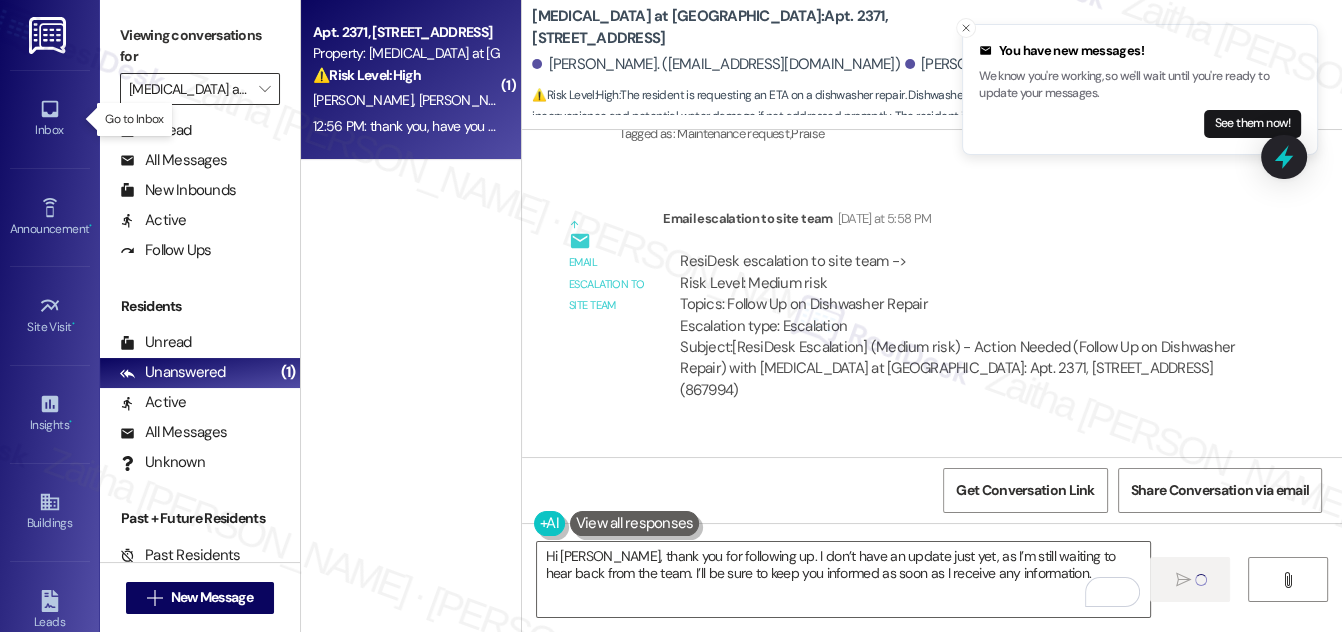type 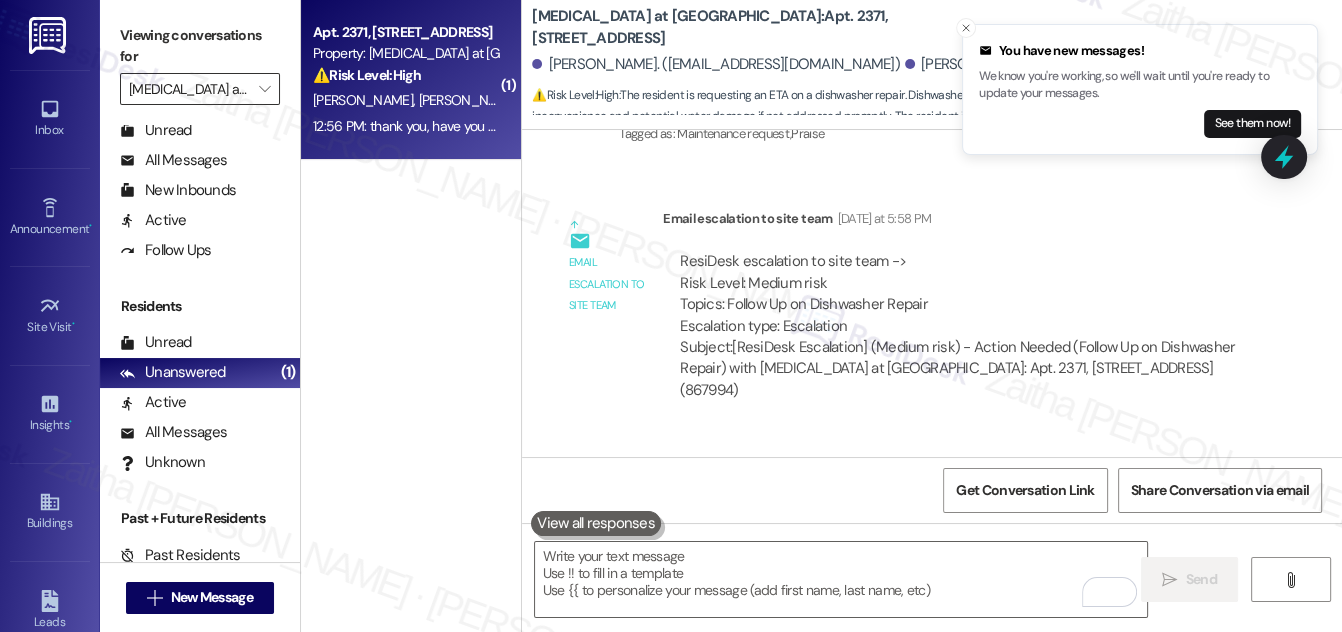 click on "[MEDICAL_DATA] at [GEOGRAPHIC_DATA]" at bounding box center (188, 89) 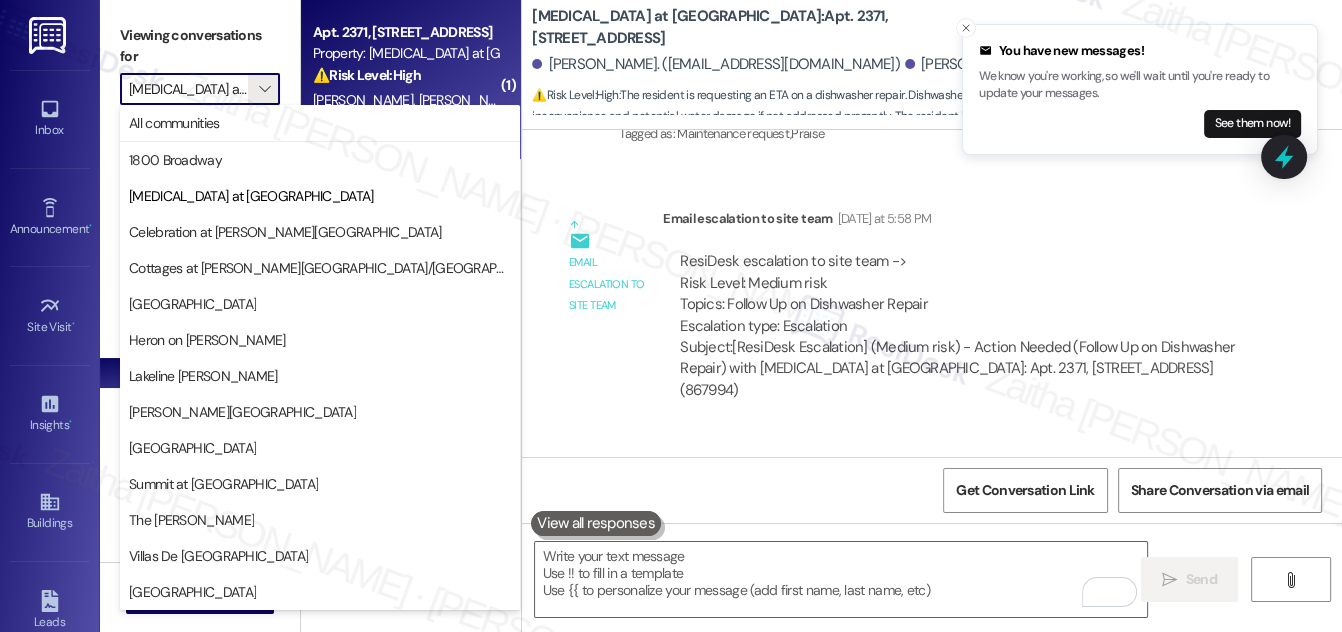 scroll, scrollTop: 12268, scrollLeft: 0, axis: vertical 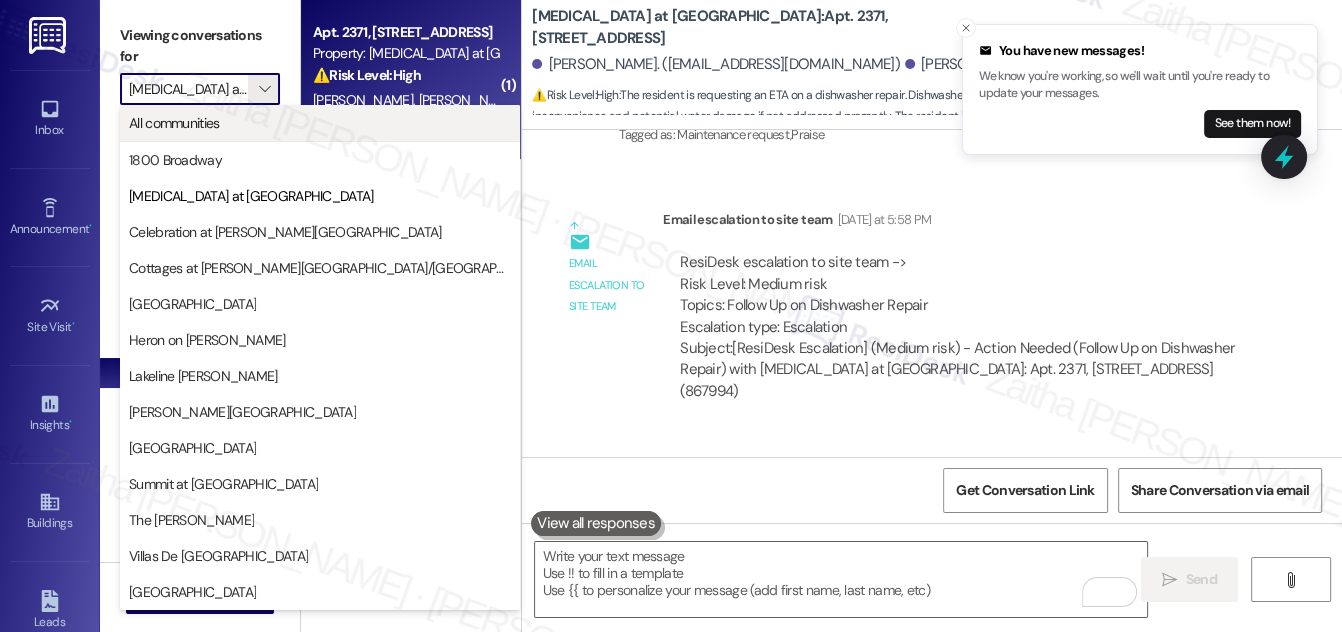 click on "All communities" at bounding box center (174, 123) 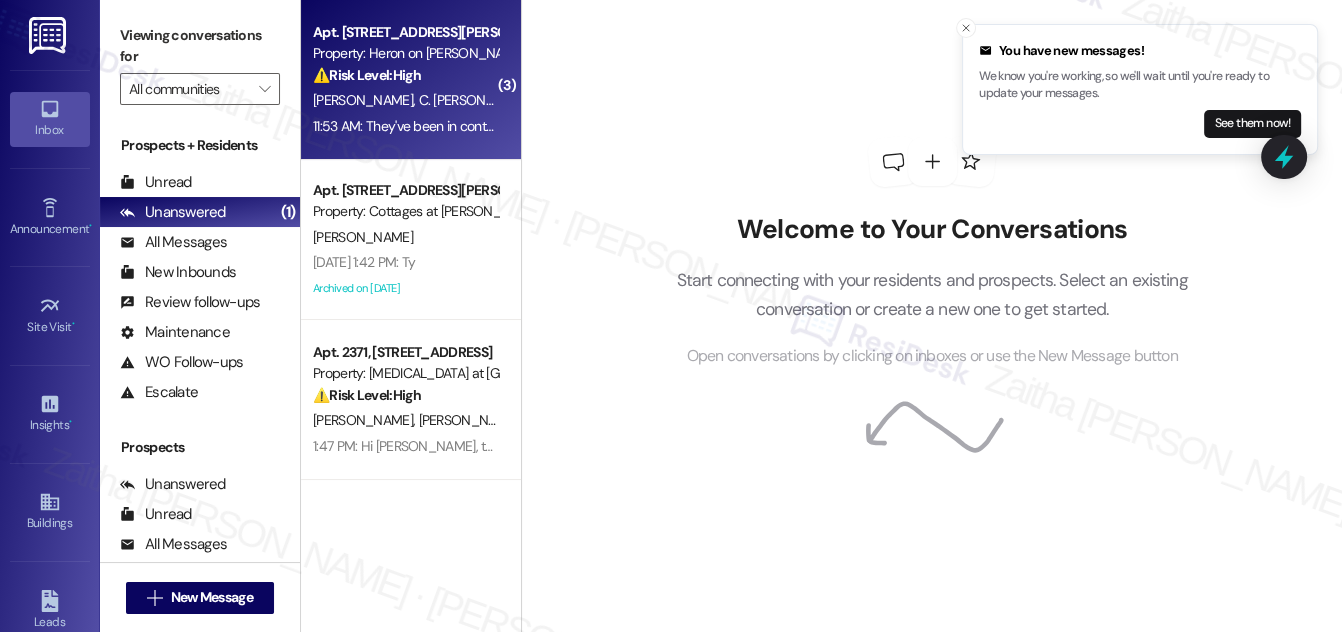 click on "⚠️  Risk Level:  High The resident reports ongoing disrepair of the ceiling and air conditioning, forcing them to rent a hotel due to unsuitable living conditions (86 degrees). This constitutes an urgent maintenance issue and a financial concern due to the added expense of the hotel while still paying rent. The resident also expresses dissatisfaction with the lack of resolution after weeks of contact." at bounding box center (405, 75) 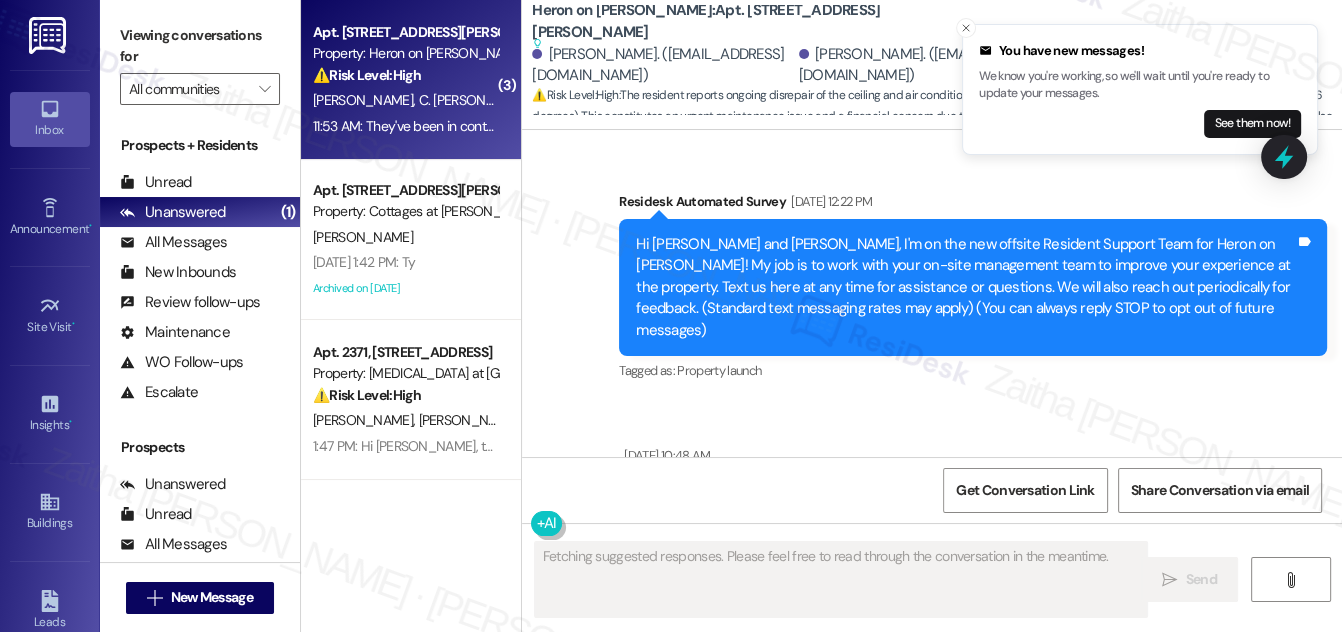 scroll, scrollTop: 2639, scrollLeft: 0, axis: vertical 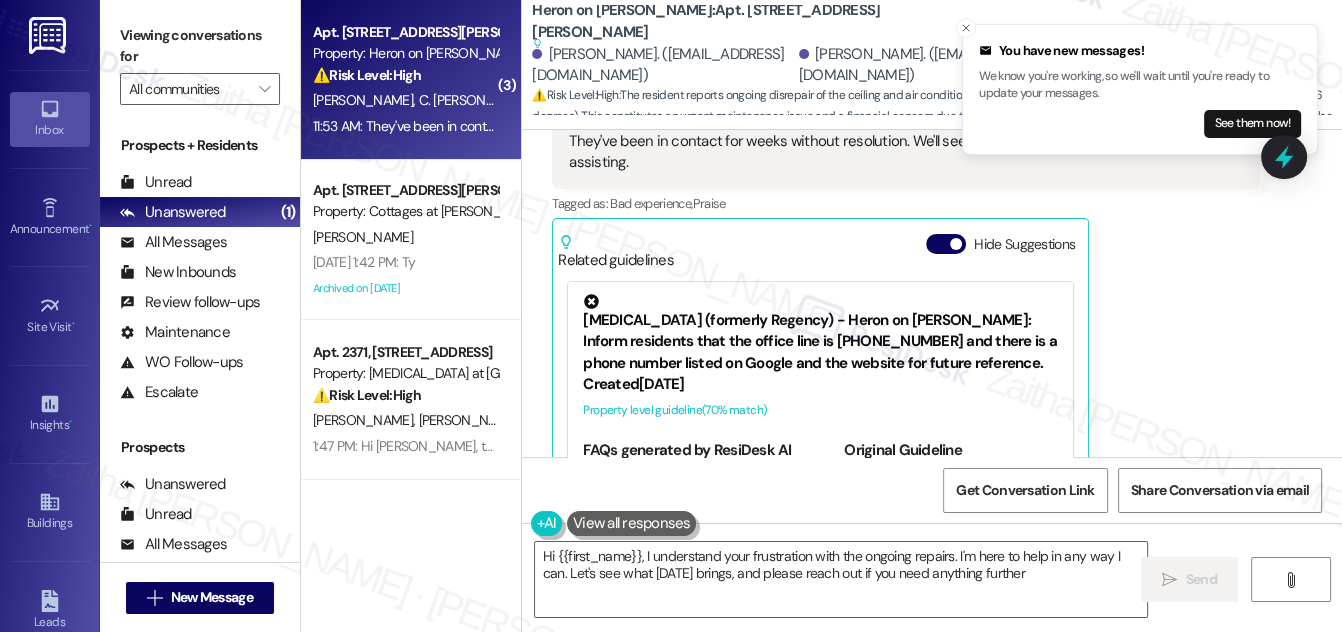 type on "Hi {{first_name}}, I understand your frustration with the ongoing repairs. I'm here to help in any way I can. Let's see what [DATE] brings, and please reach out if you need anything further!" 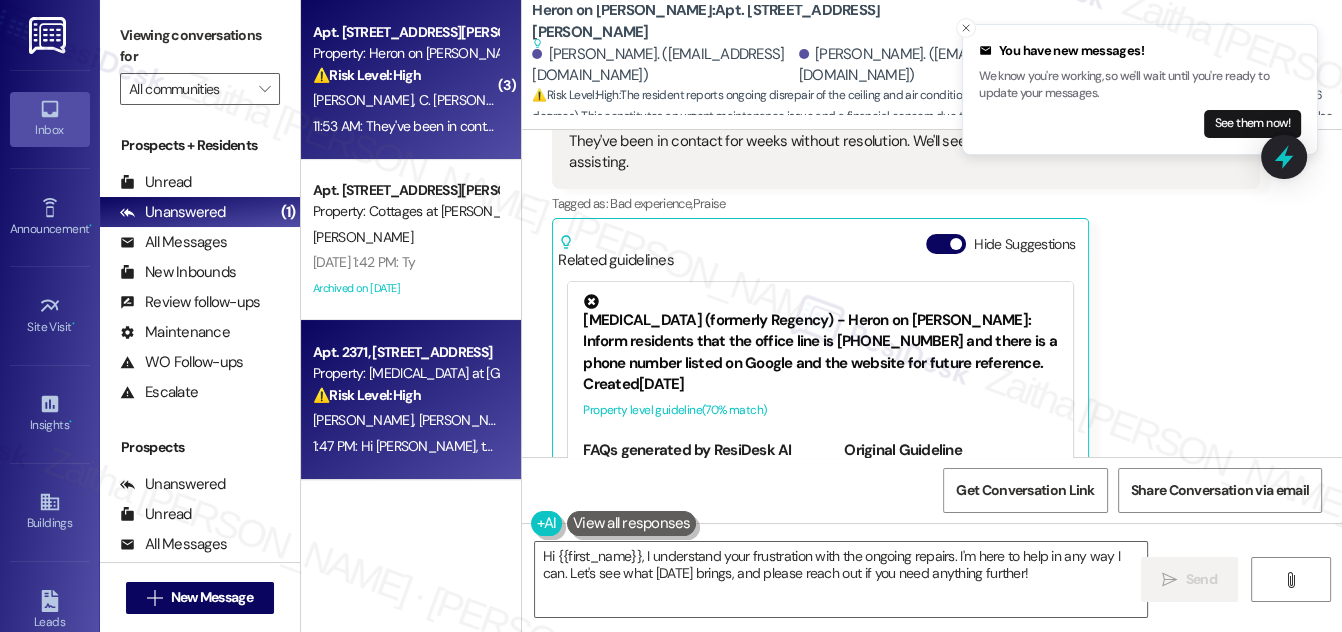scroll, scrollTop: 5734, scrollLeft: 0, axis: vertical 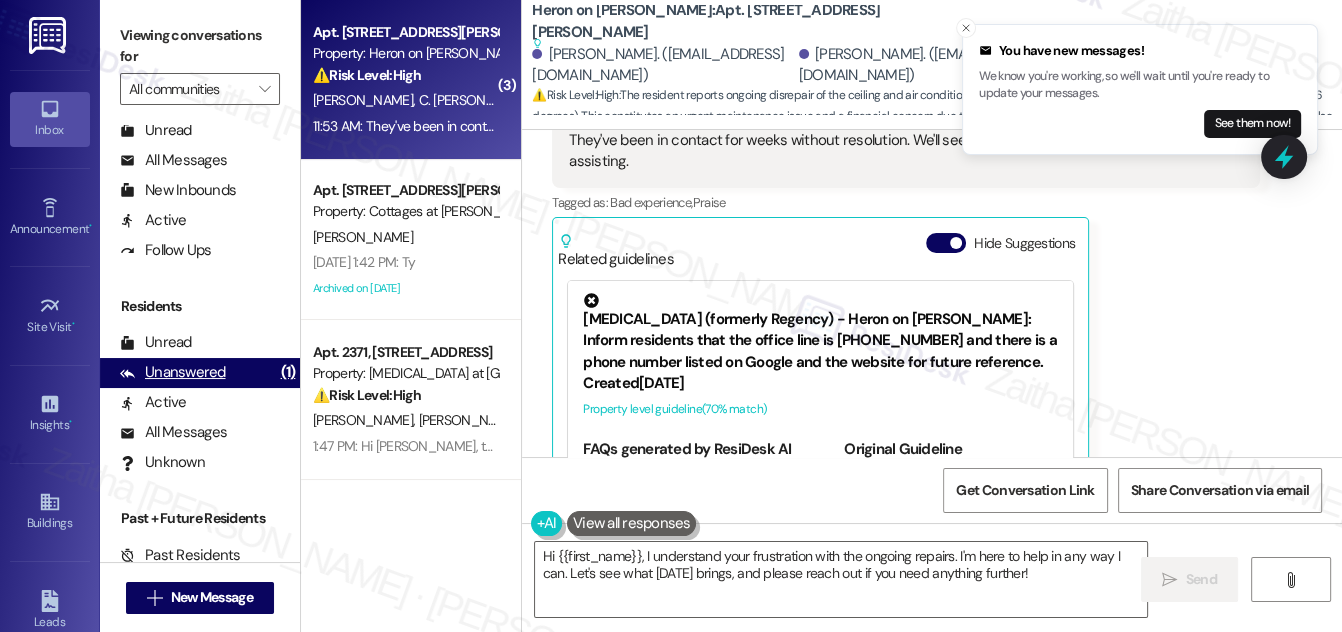 click on "Unanswered" at bounding box center [173, 372] 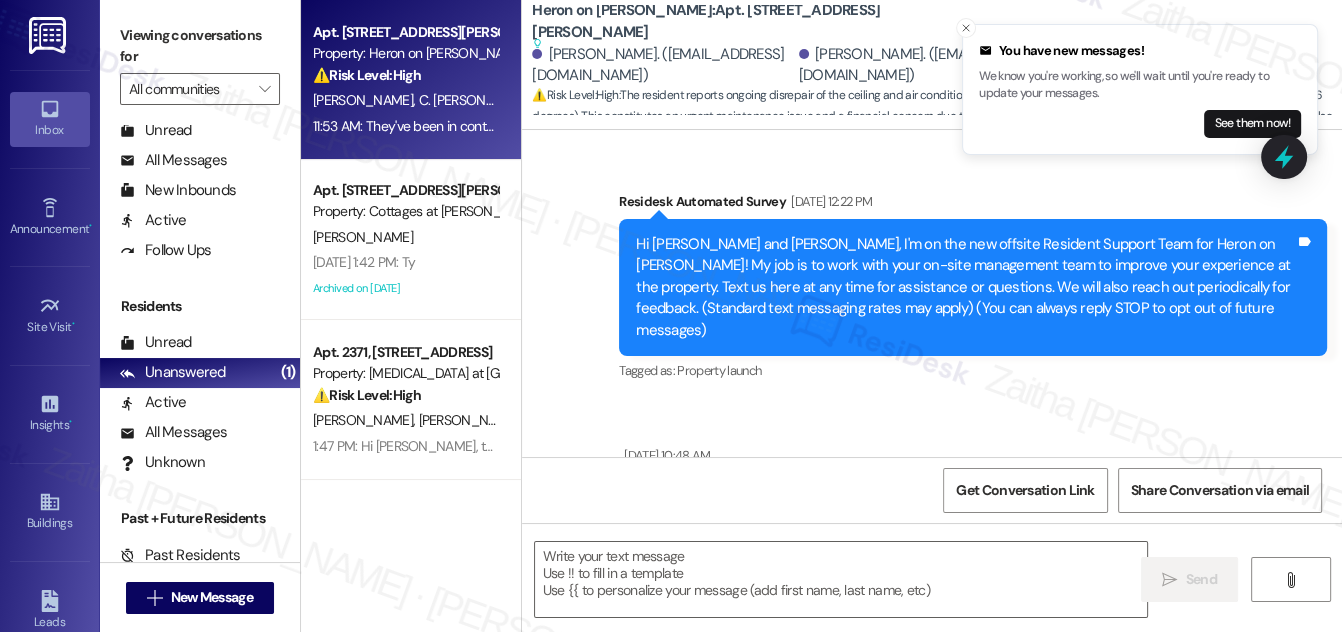 click 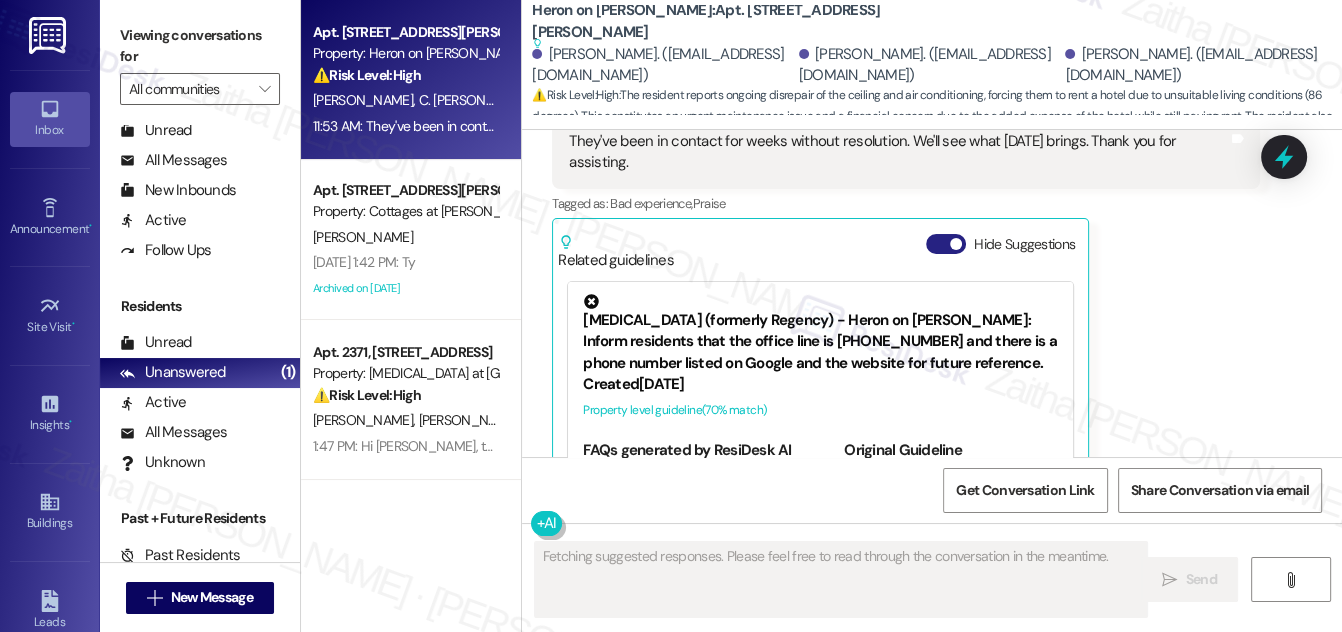 click on "Hide Suggestions" at bounding box center [946, 244] 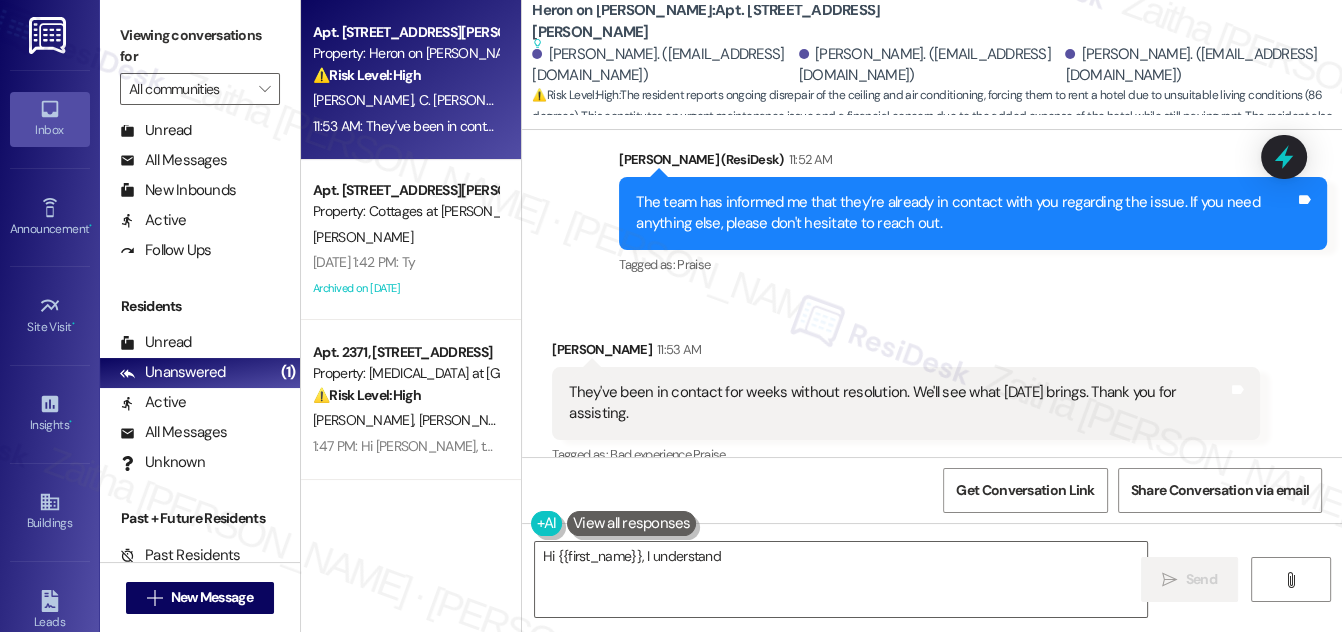 scroll, scrollTop: 5391, scrollLeft: 0, axis: vertical 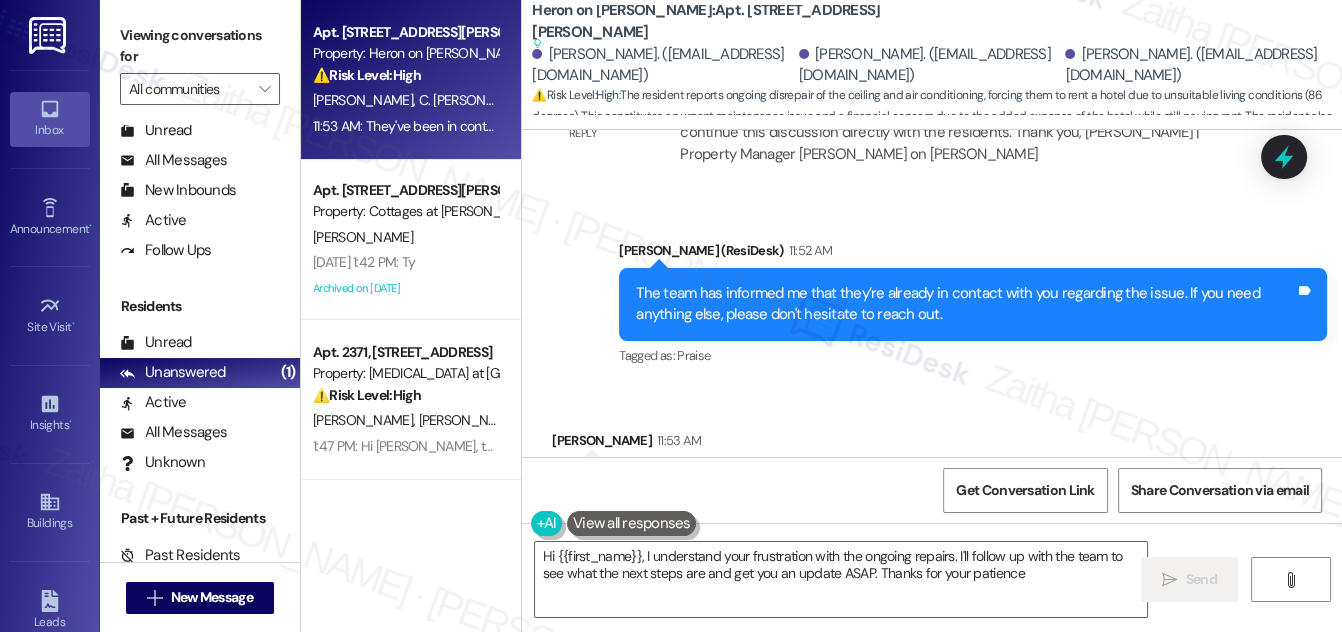 type on "Hi {{first_name}}, I understand your frustration with the ongoing repairs. I'll follow up with the team to see what the next steps are and get you an update ASAP. Thanks for your patience!" 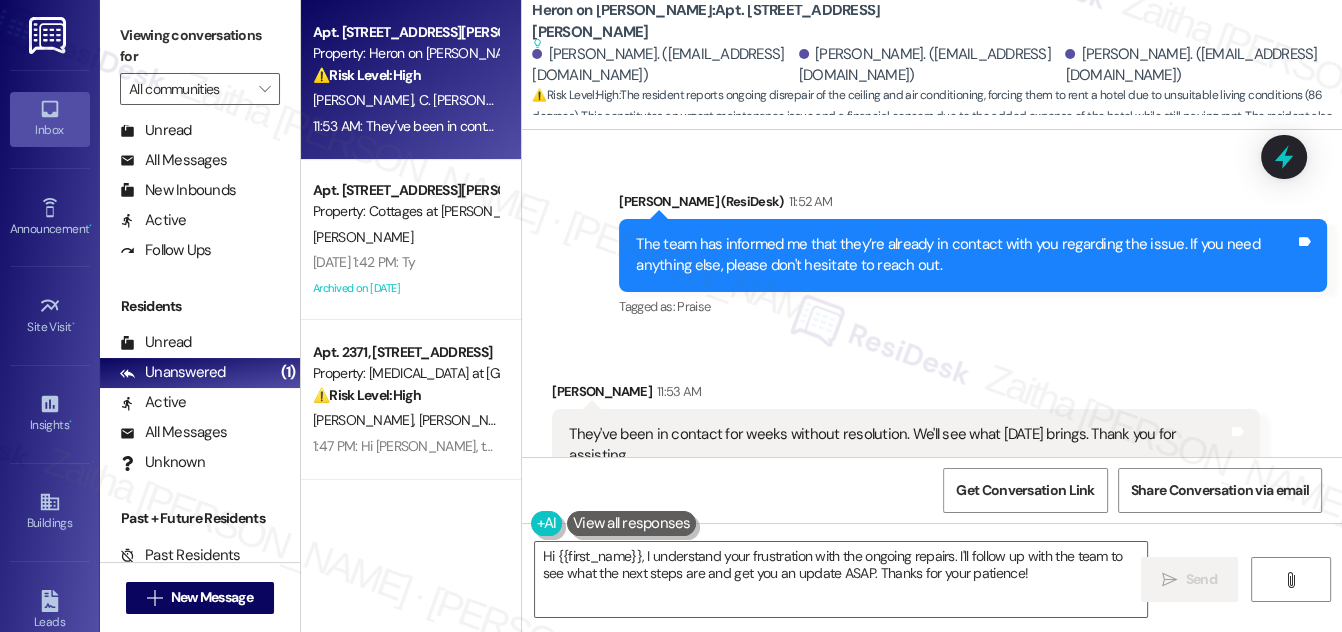 scroll, scrollTop: 5482, scrollLeft: 0, axis: vertical 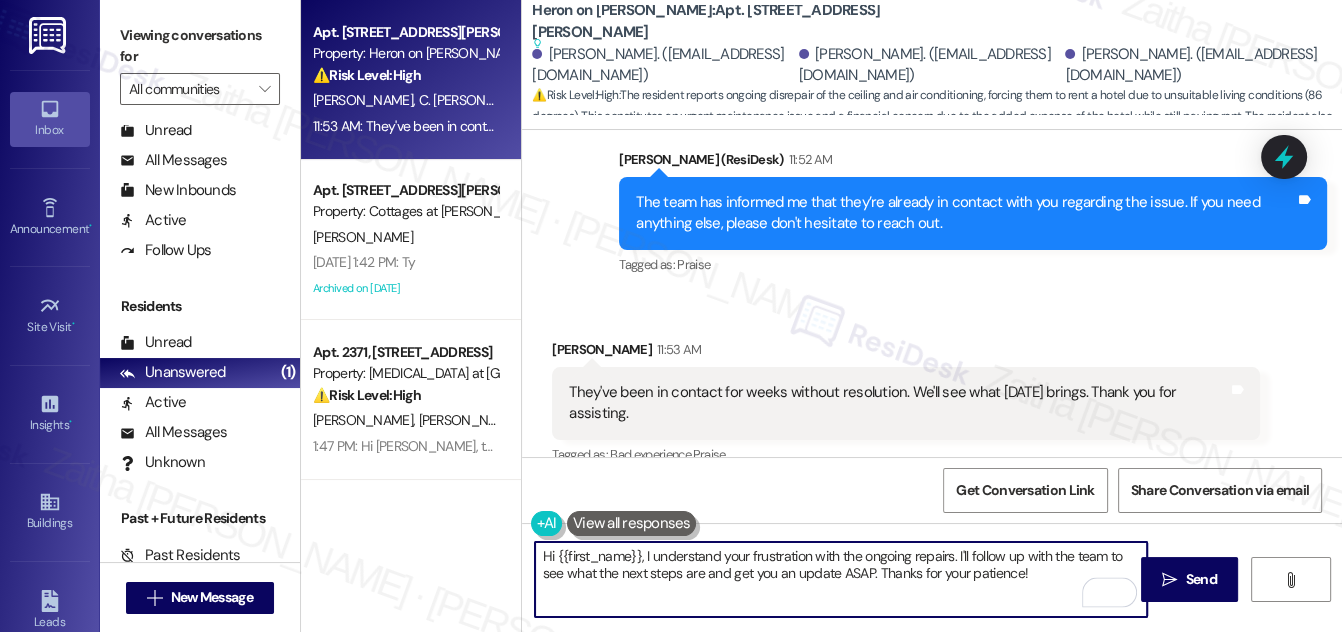 drag, startPoint x: 541, startPoint y: 553, endPoint x: 1020, endPoint y: 575, distance: 479.50494 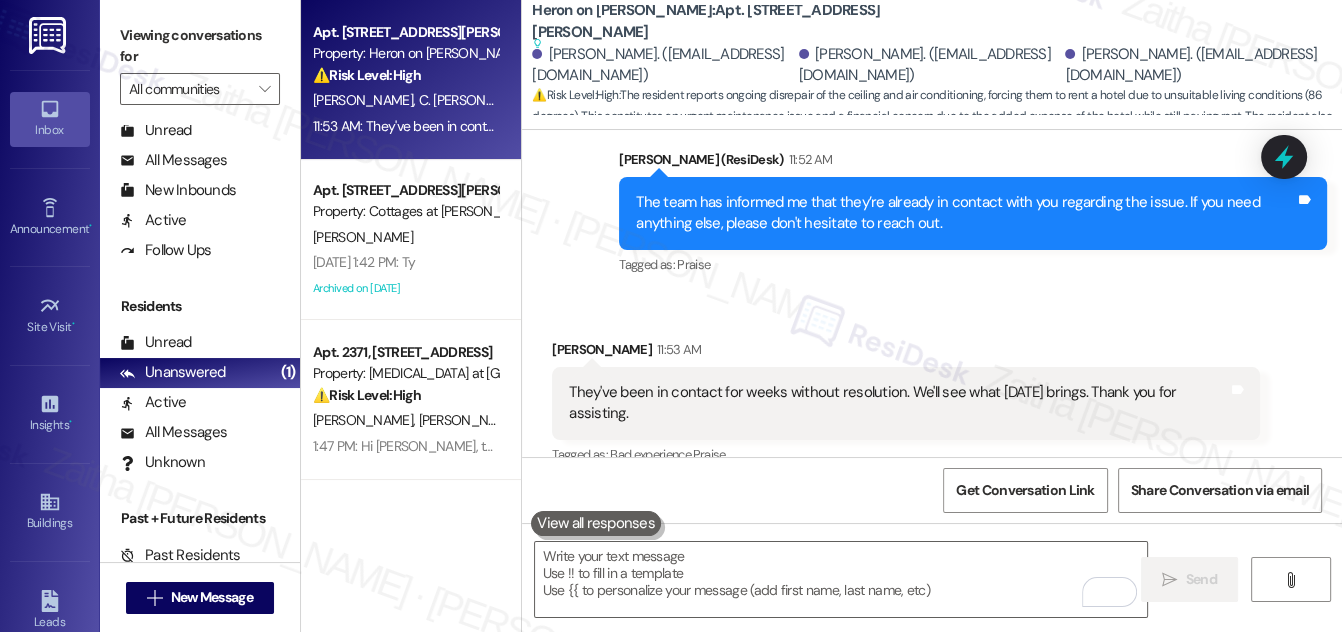 drag, startPoint x: 568, startPoint y: 295, endPoint x: 653, endPoint y: 324, distance: 89.81091 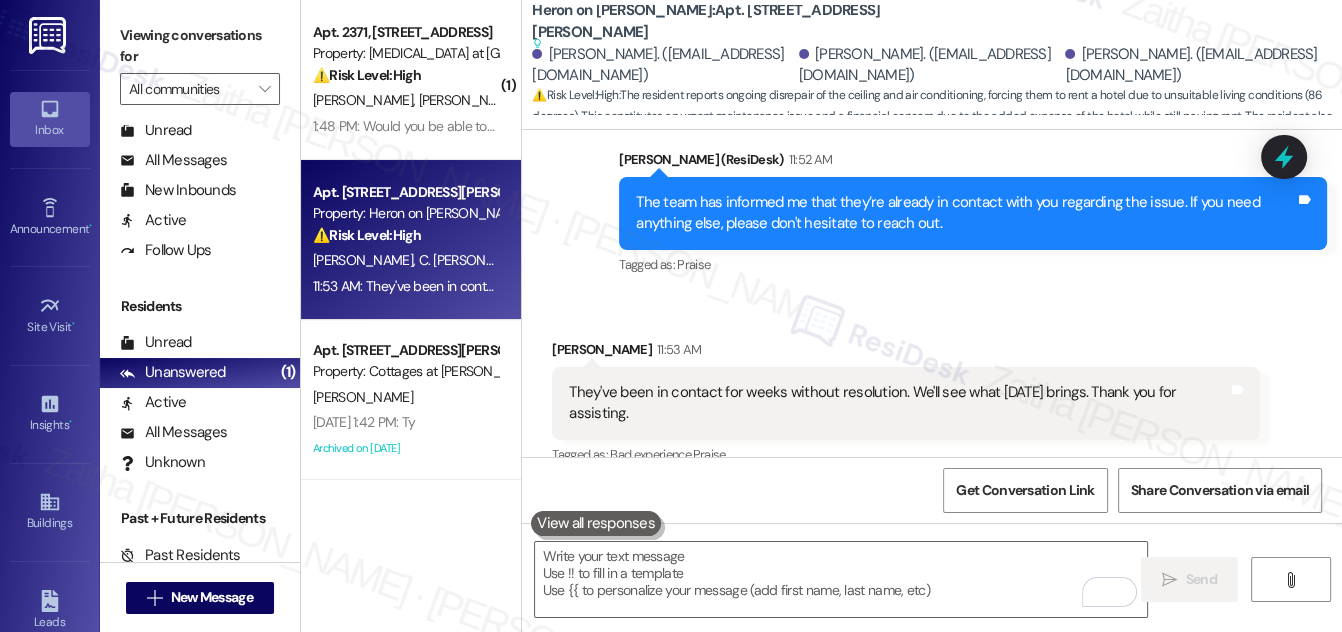 click on "Received via SMS [PERSON_NAME] 11:53 AM They've been in contact for weeks without resolution. We'll see what [DATE] brings. Thank you for assisting. Tags and notes Tagged as:   Bad experience ,  Click to highlight conversations about Bad experience Praise Click to highlight conversations about Praise  Related guidelines Show suggestions" at bounding box center (932, 419) 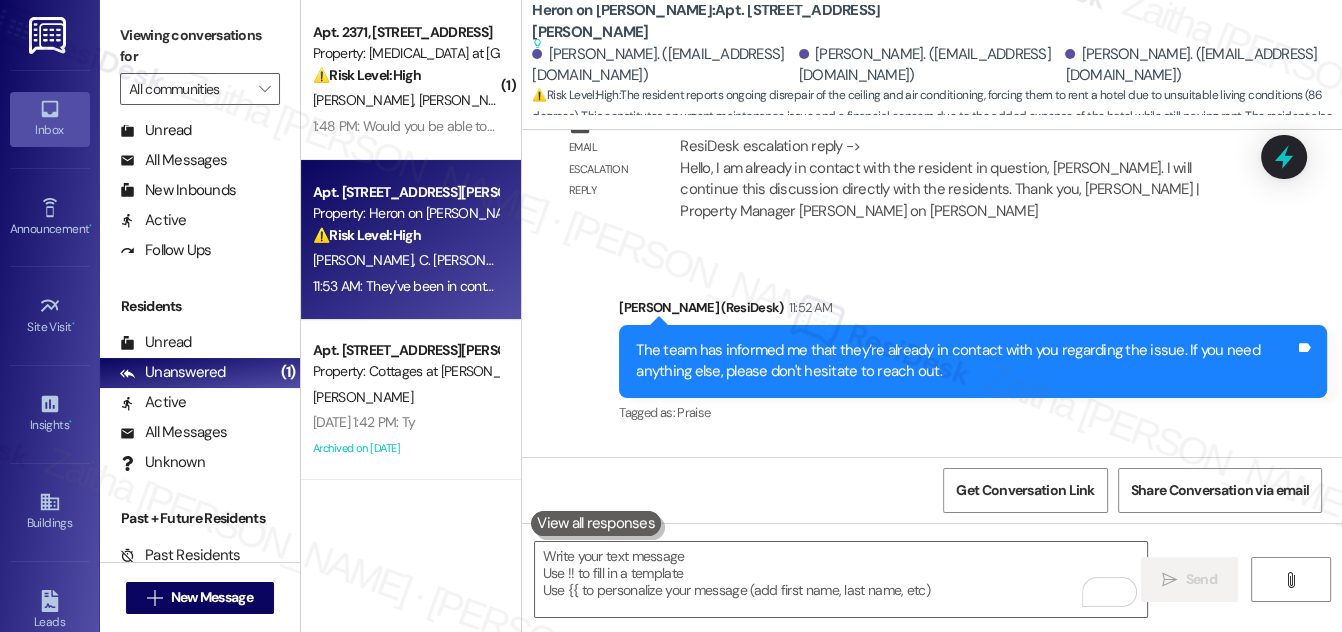 scroll, scrollTop: 5482, scrollLeft: 0, axis: vertical 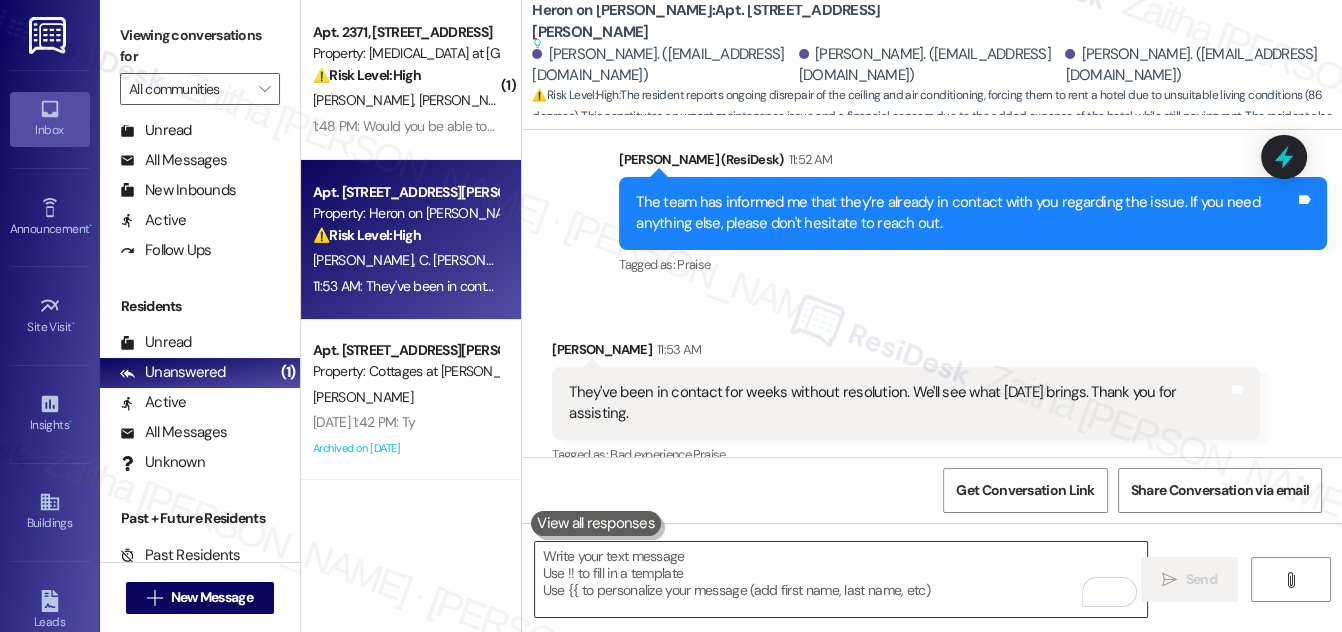 click at bounding box center [841, 579] 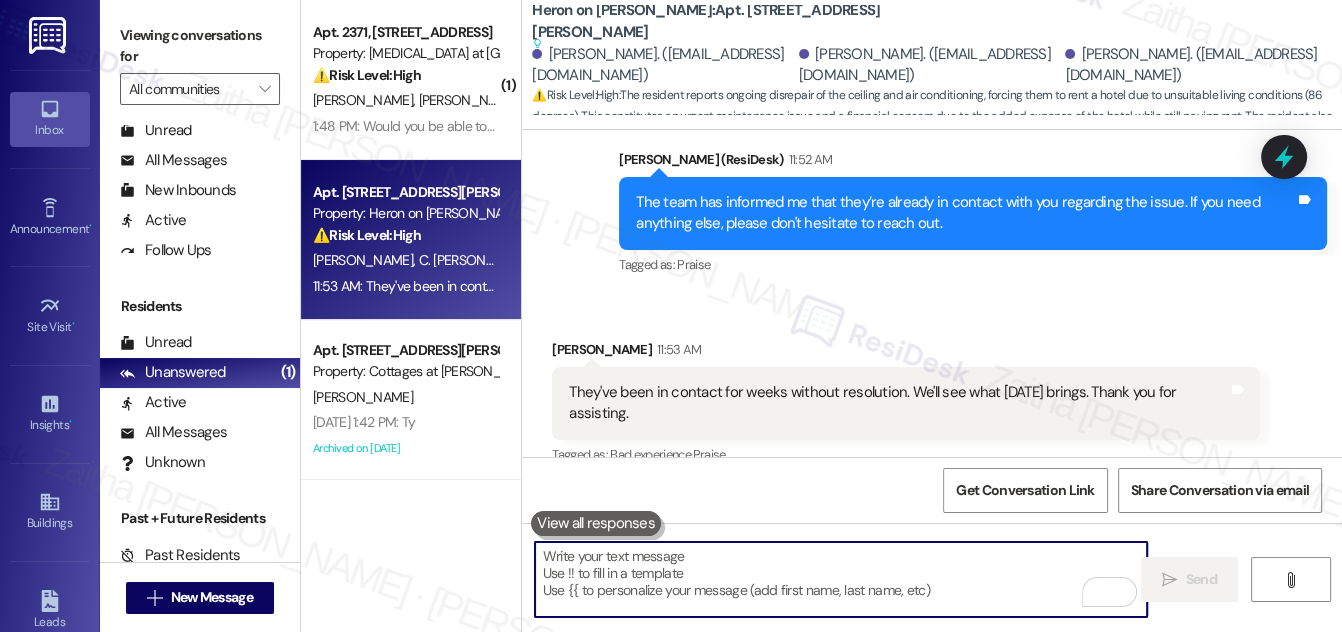 paste on "Thank you for the update. I understand, and I appreciate you keeping me informed." 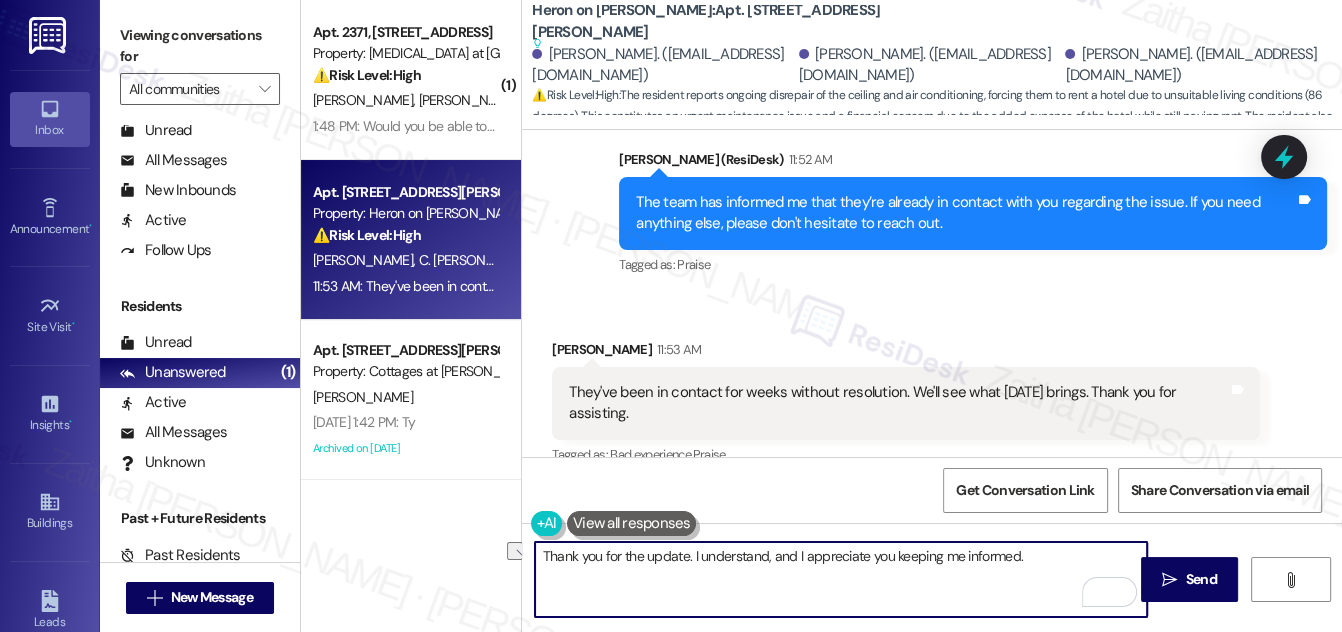 drag, startPoint x: 687, startPoint y: 556, endPoint x: 557, endPoint y: 564, distance: 130.24593 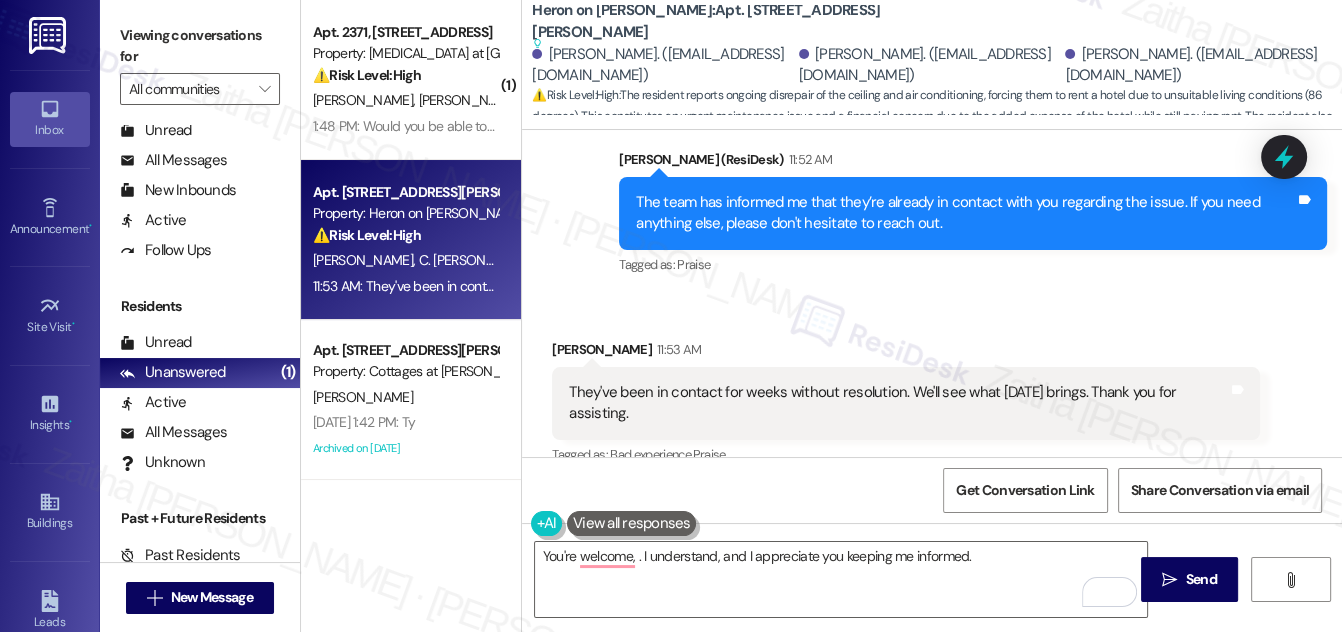 click on "[PERSON_NAME] 11:53 AM" at bounding box center (906, 353) 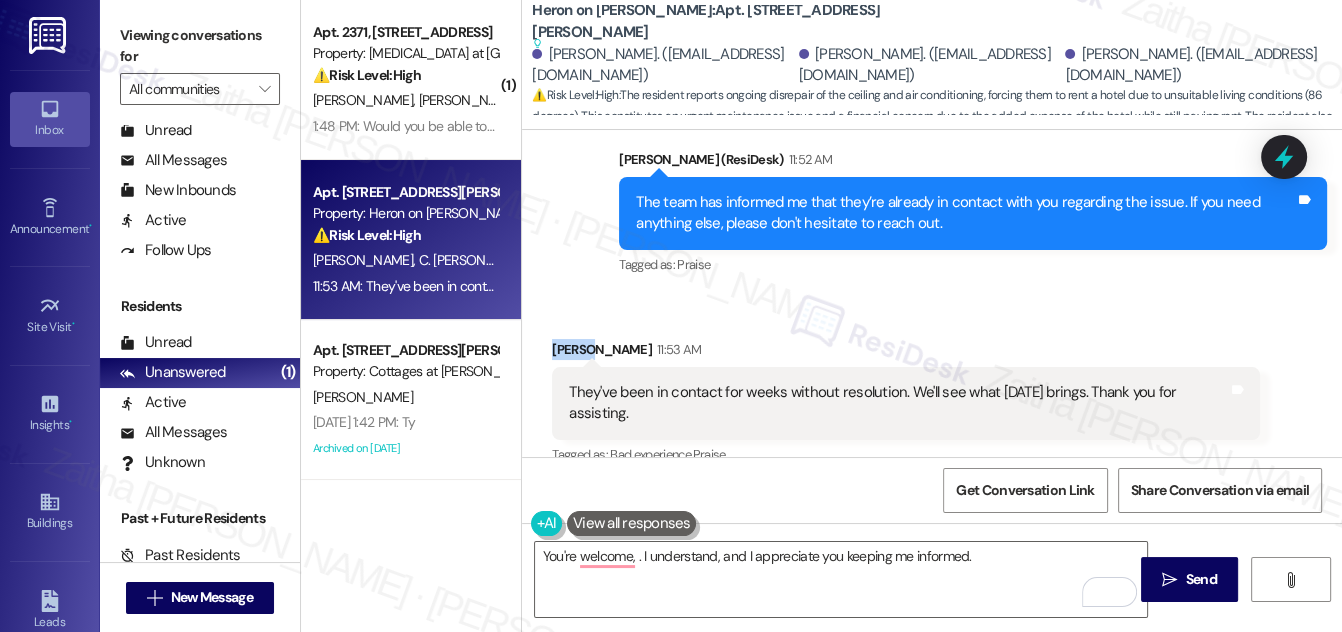 click on "[PERSON_NAME] 11:53 AM" at bounding box center [906, 353] 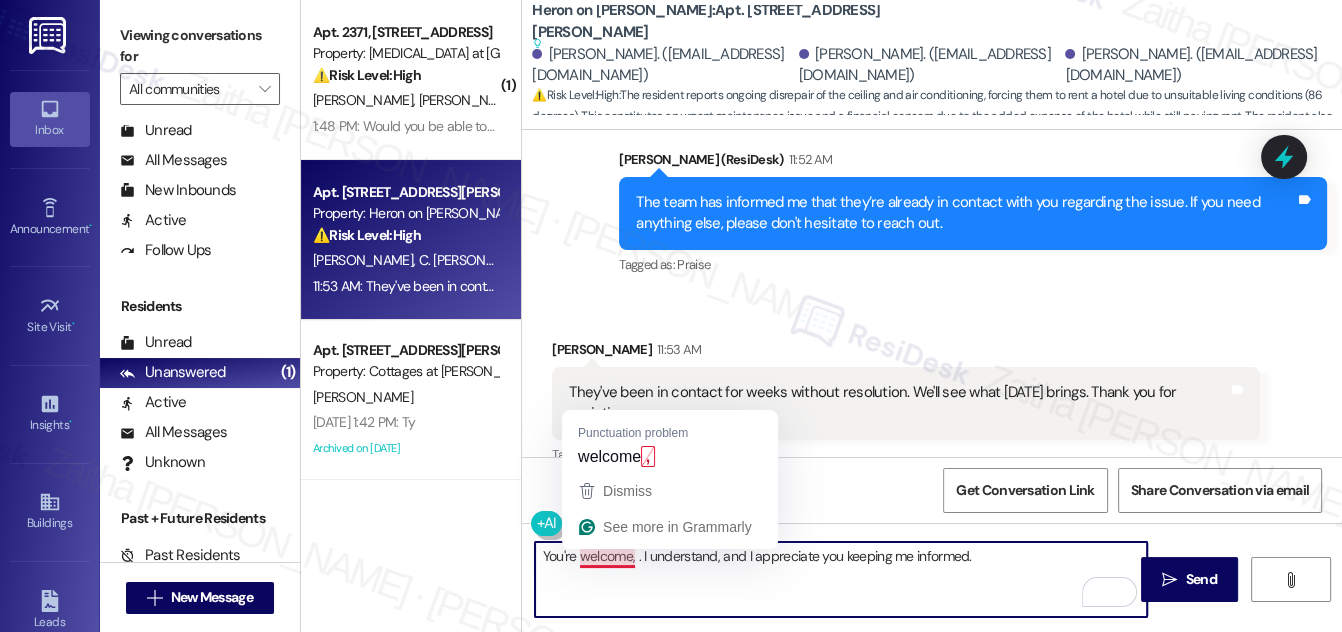 click on "You're welcome, . I understand, and I appreciate you keeping me informed." at bounding box center (841, 579) 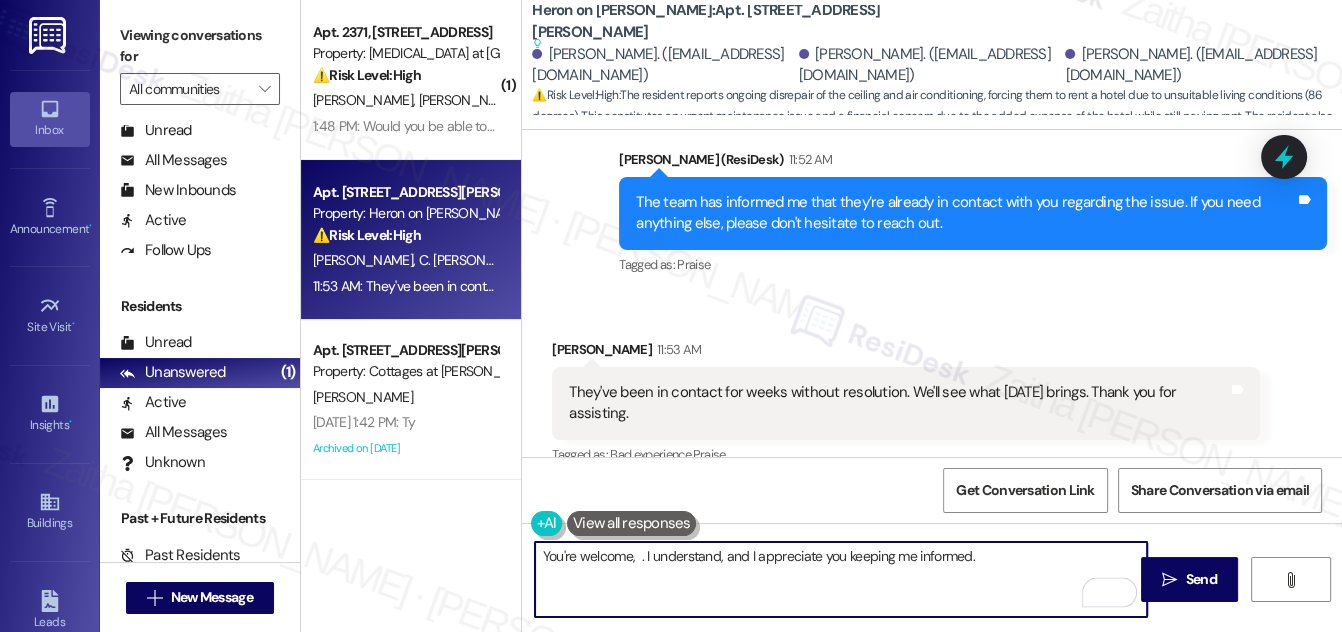 paste on "[PERSON_NAME]" 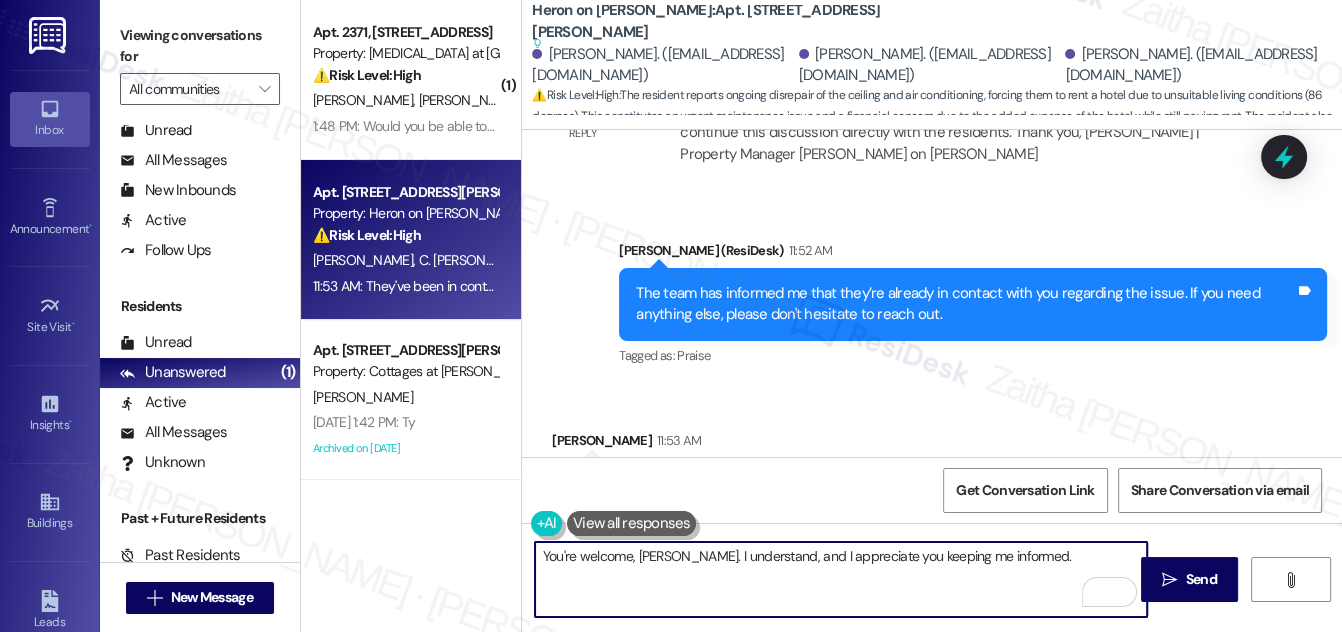 scroll, scrollTop: 5482, scrollLeft: 0, axis: vertical 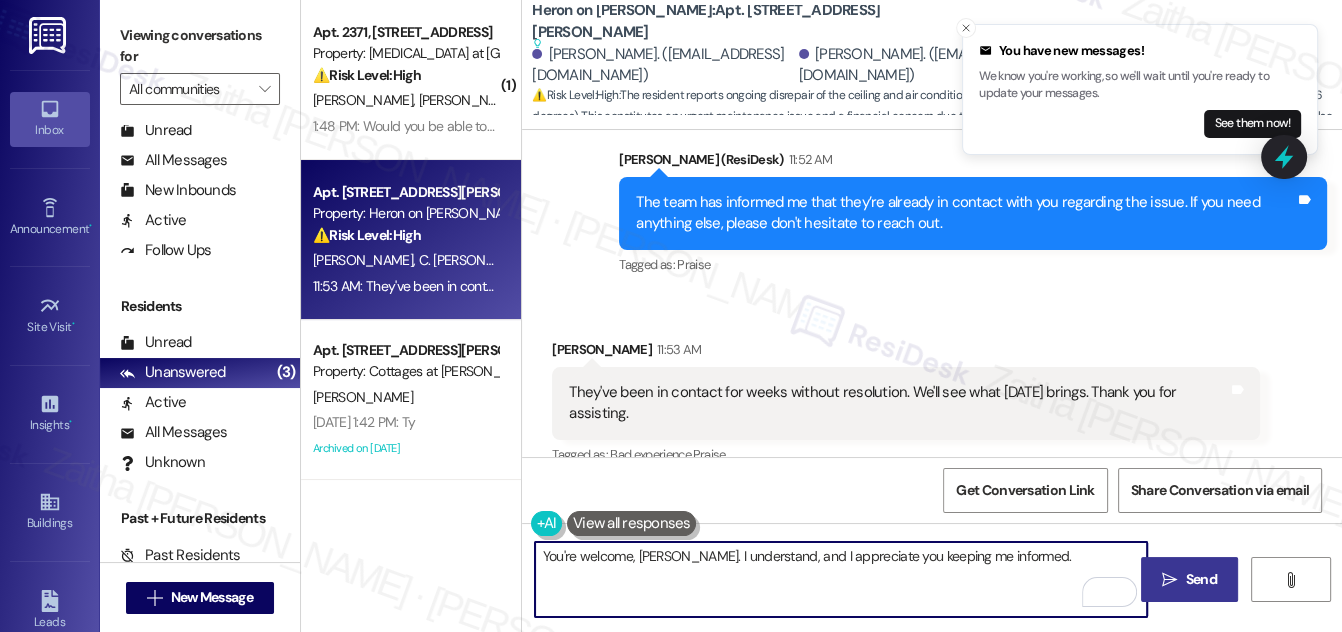 type on "You're welcome, [PERSON_NAME]. I understand, and I appreciate you keeping me informed." 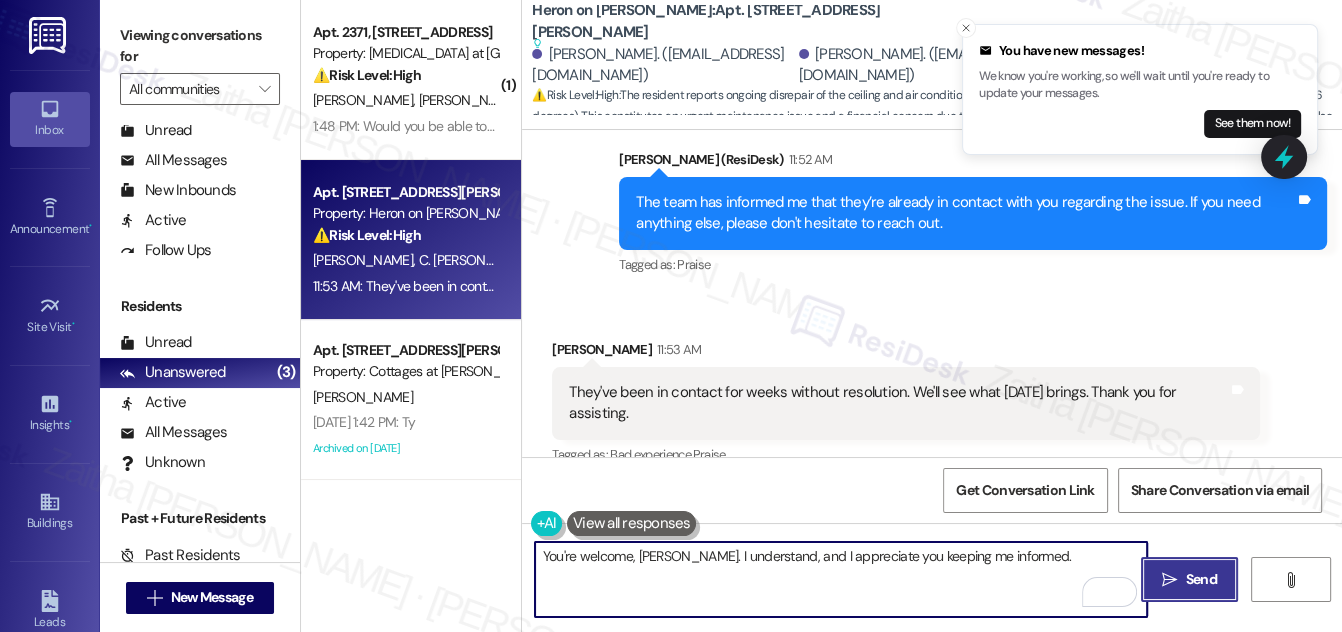 click on "Send" at bounding box center [1201, 579] 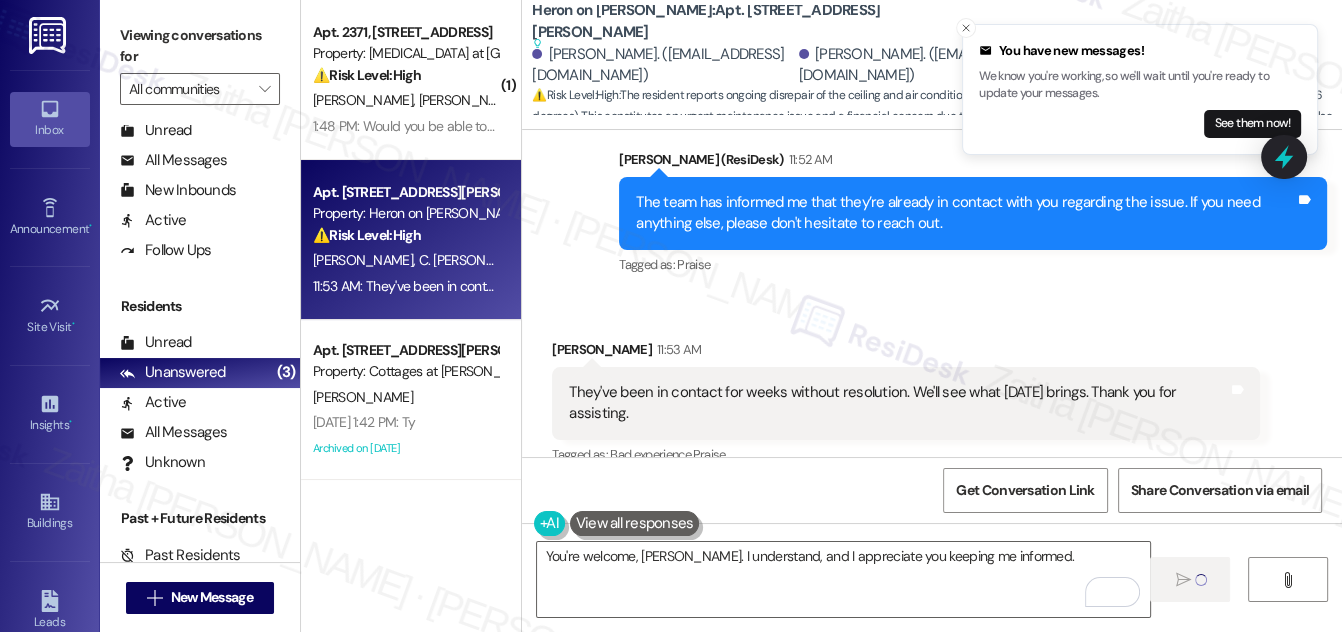 type 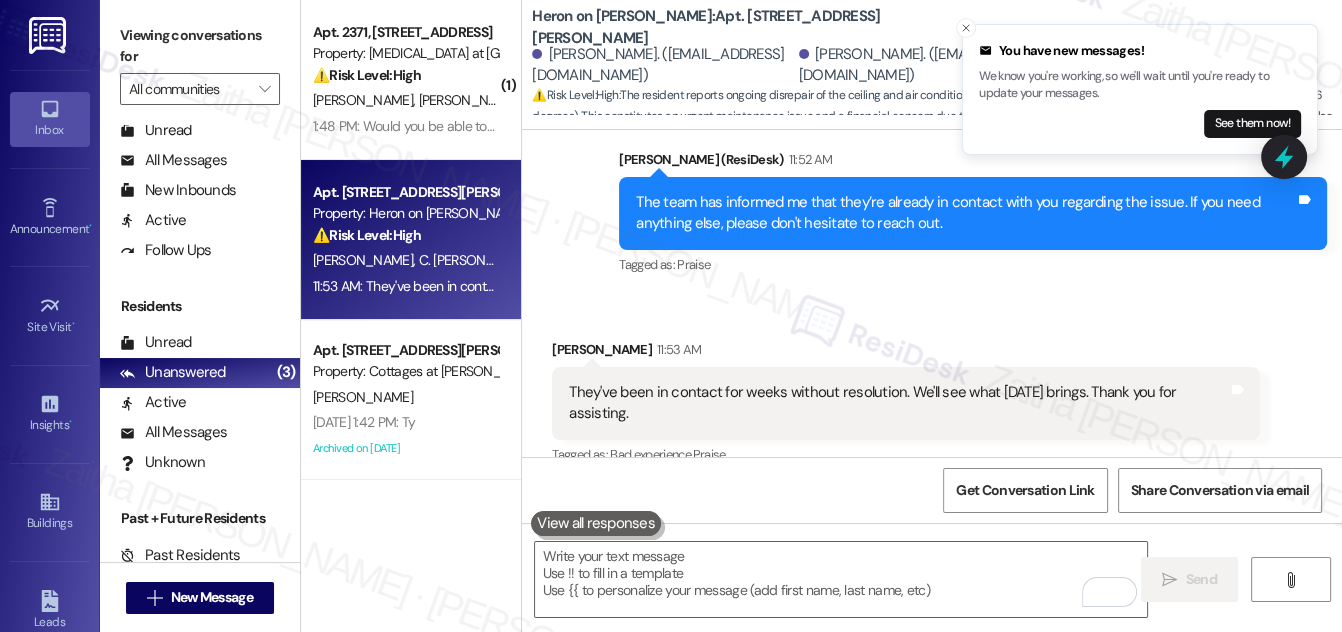 scroll, scrollTop: 5481, scrollLeft: 0, axis: vertical 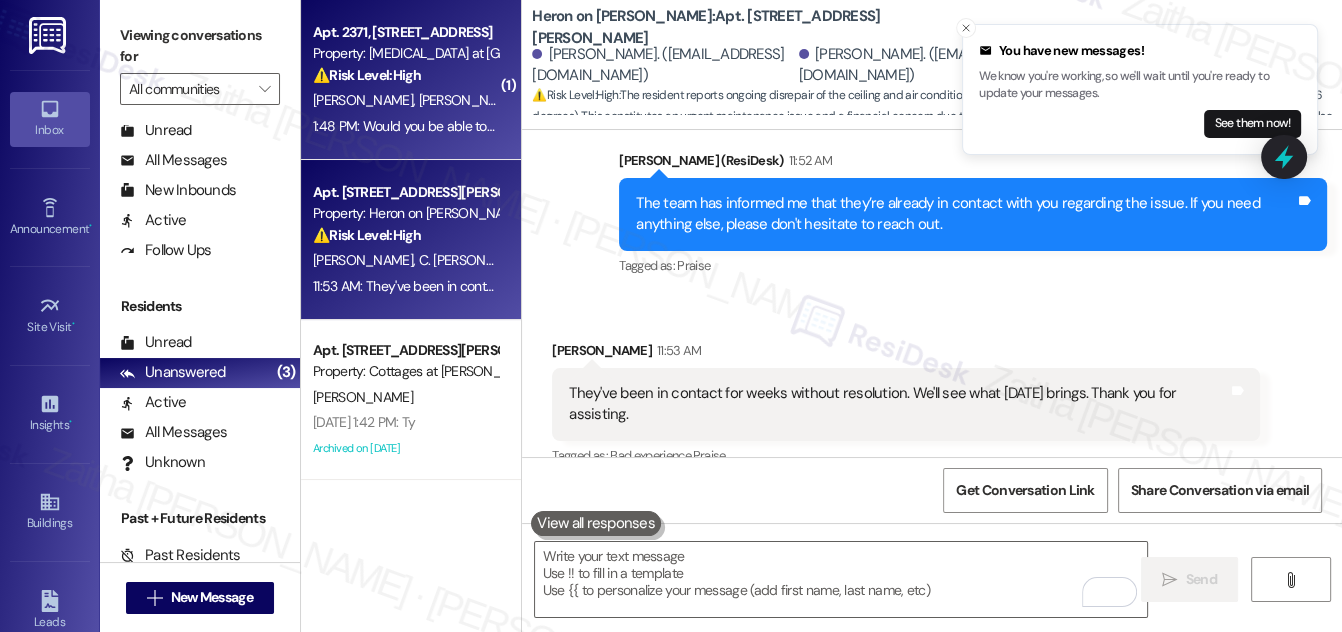 click on "[PERSON_NAME] [PERSON_NAME]" at bounding box center [405, 100] 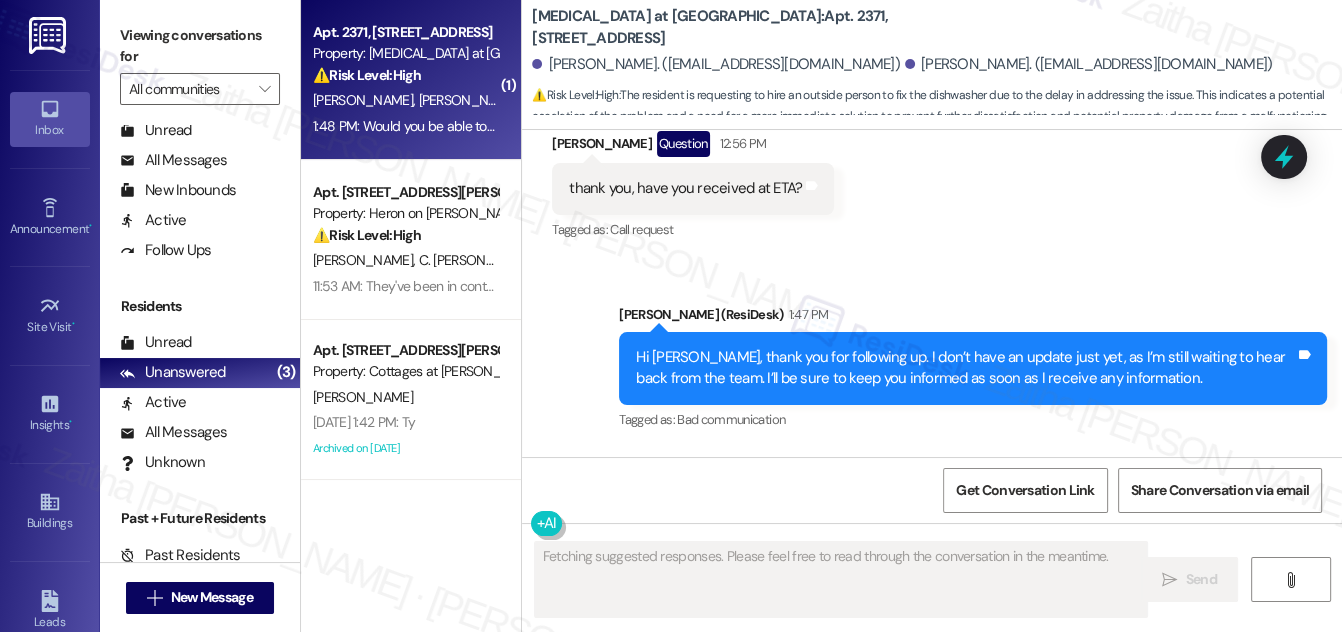 scroll, scrollTop: 12669, scrollLeft: 0, axis: vertical 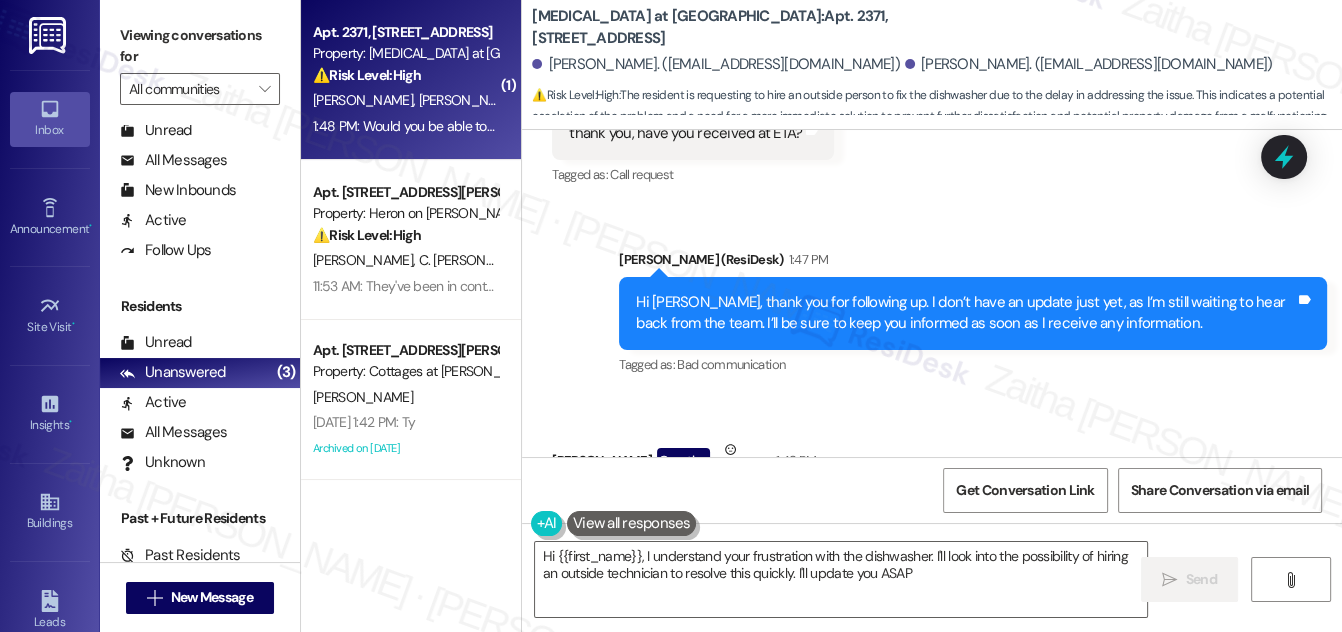 type on "Hi {{first_name}}, I understand your frustration with the dishwasher. I'll look into the possibility of hiring an outside technician to resolve this quickly. I'll update you ASAP!" 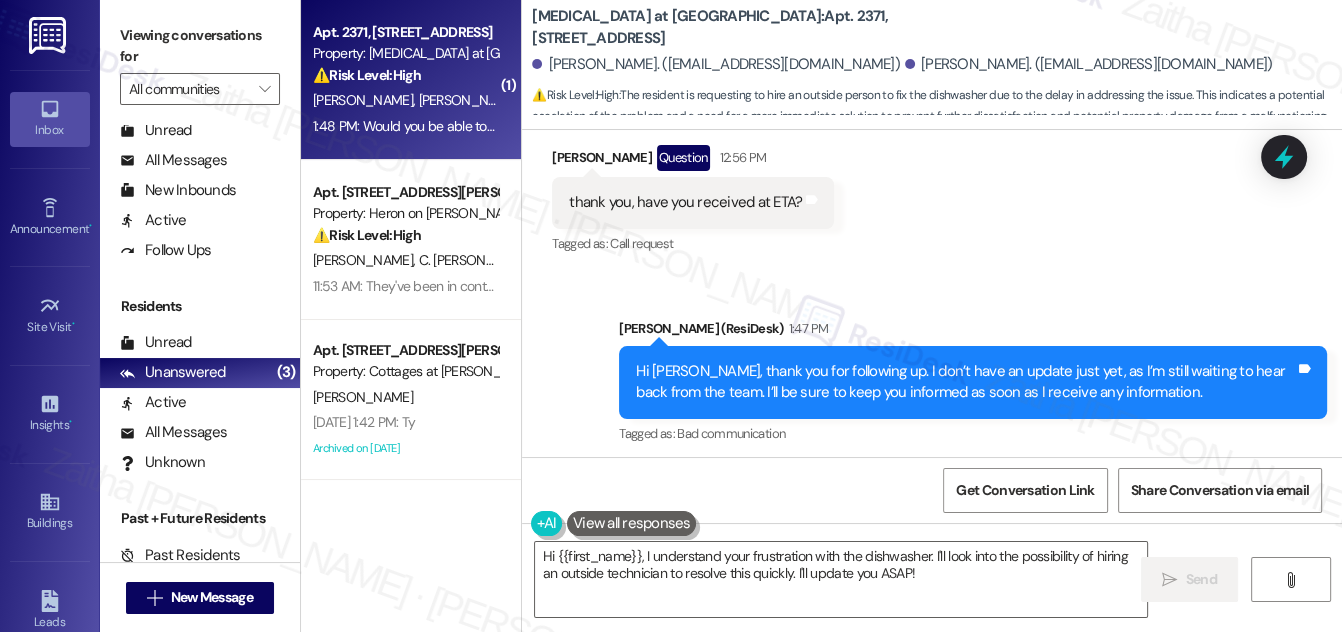 scroll, scrollTop: 12670, scrollLeft: 0, axis: vertical 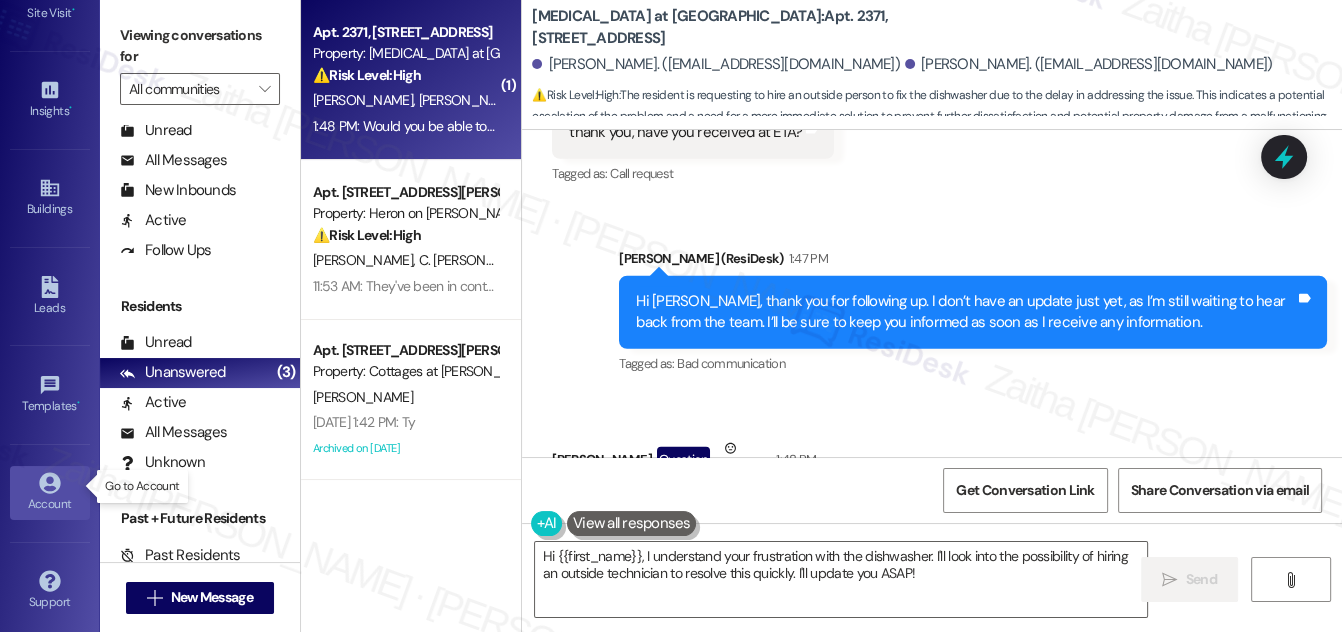 click on "Account" at bounding box center (50, 504) 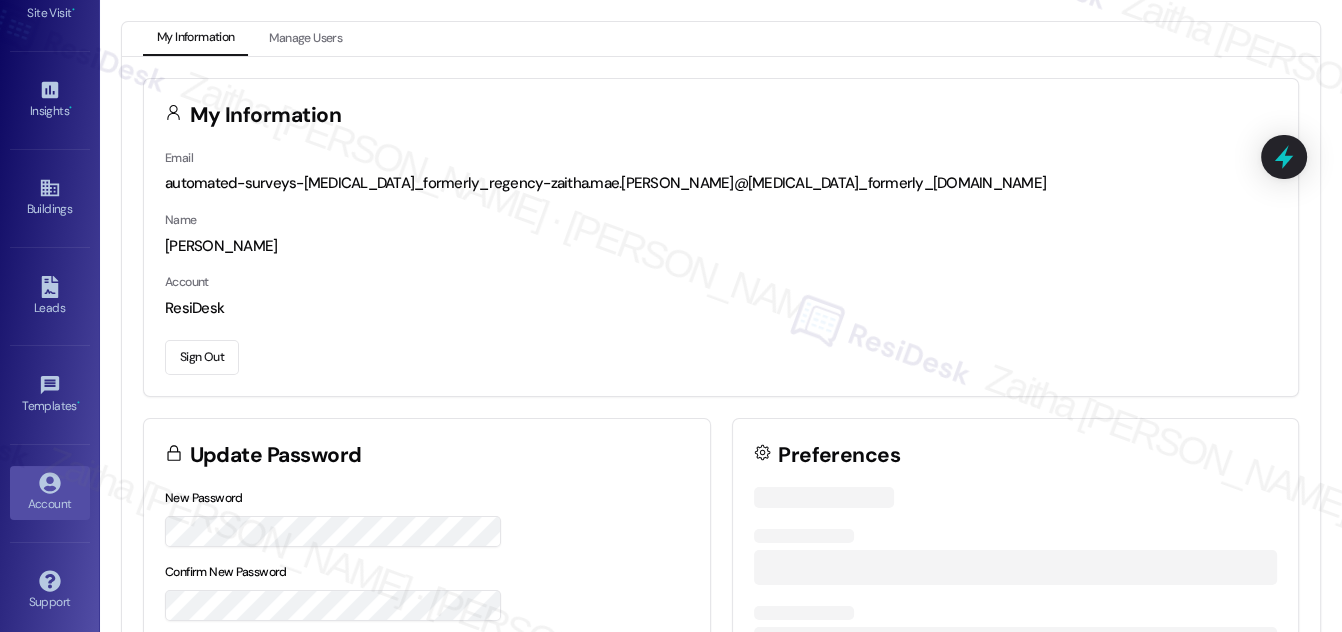 click on "Sign Out" at bounding box center (202, 357) 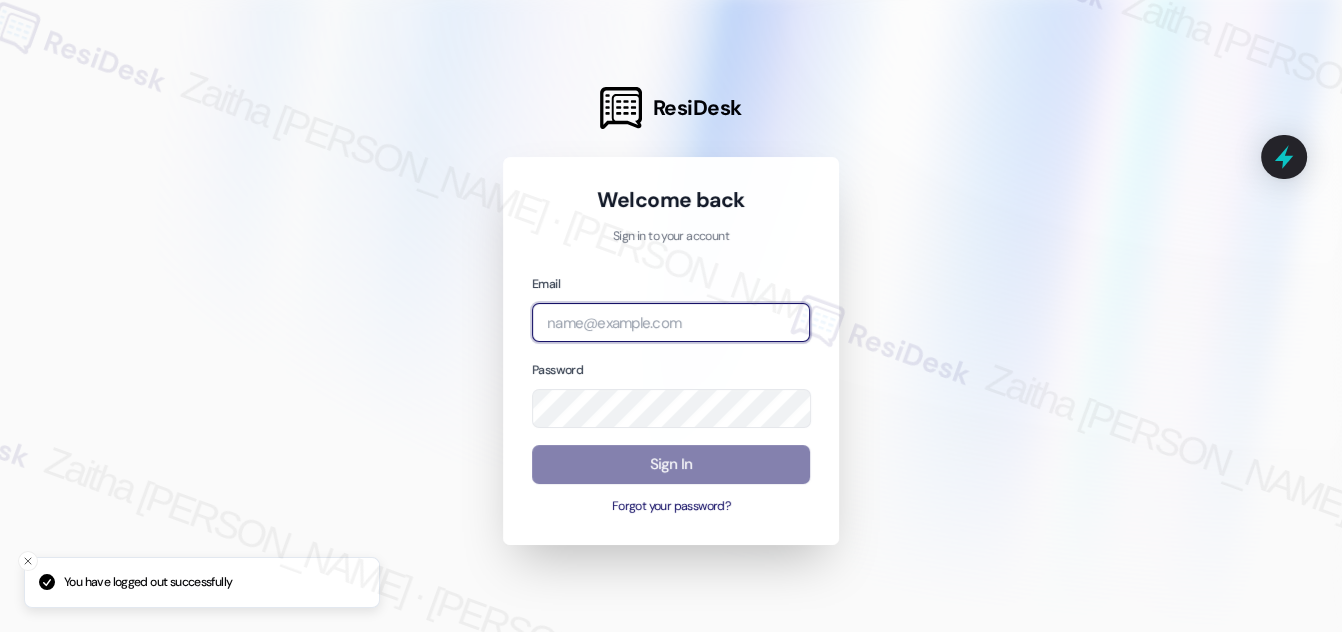 click at bounding box center (671, 322) 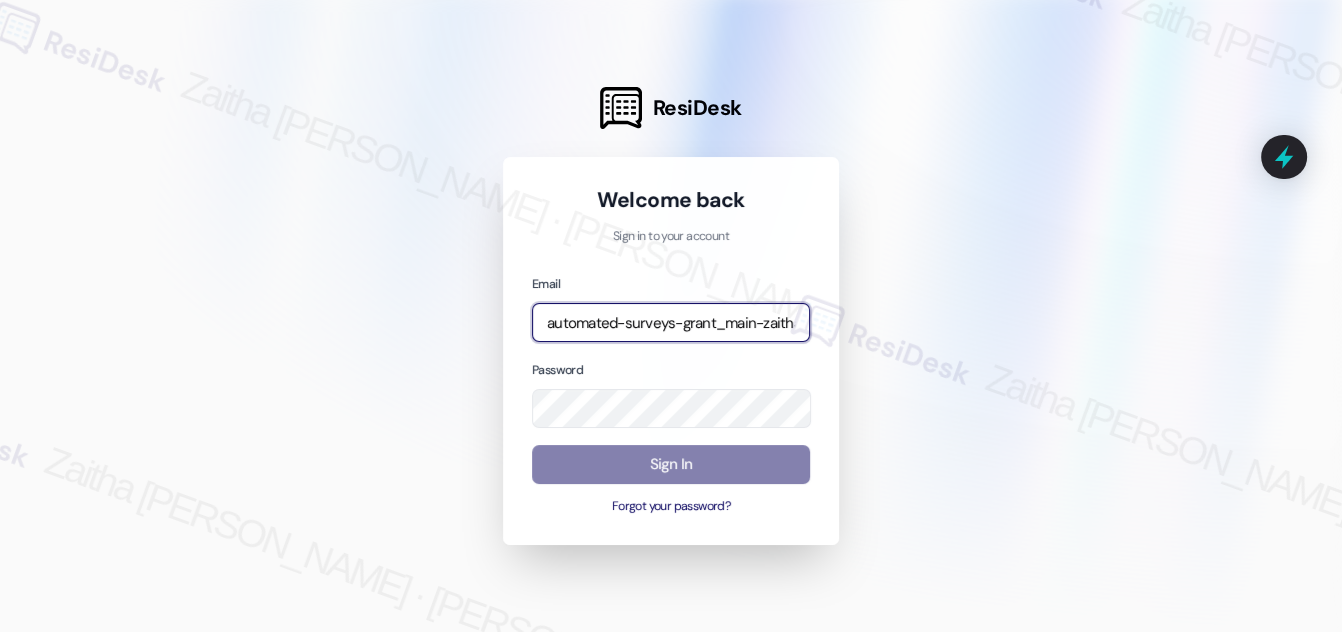 type on "automated-surveys-grant_main-zaitha.mae.[PERSON_NAME]@grant_[DOMAIN_NAME]" 